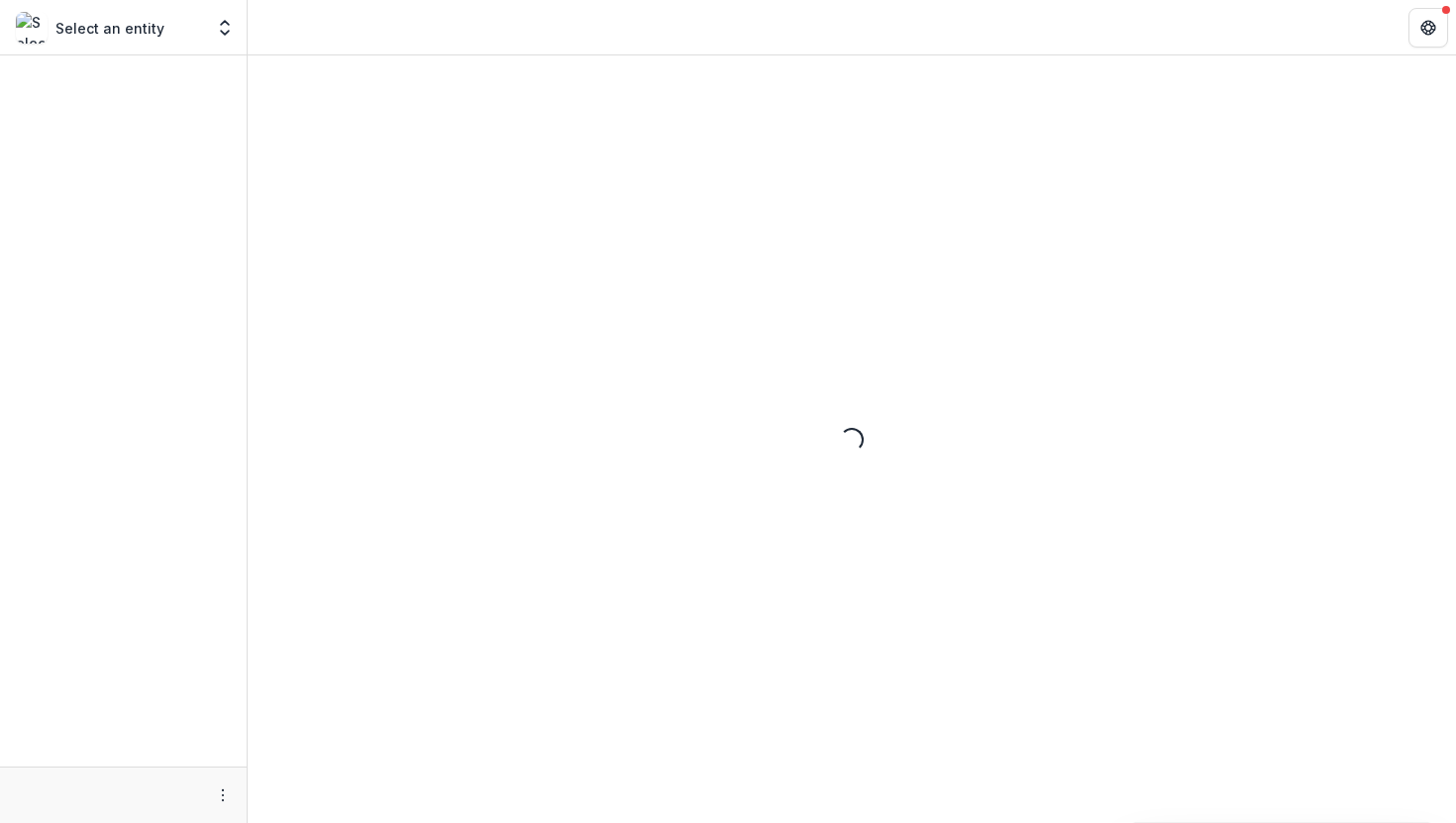 scroll, scrollTop: 0, scrollLeft: 0, axis: both 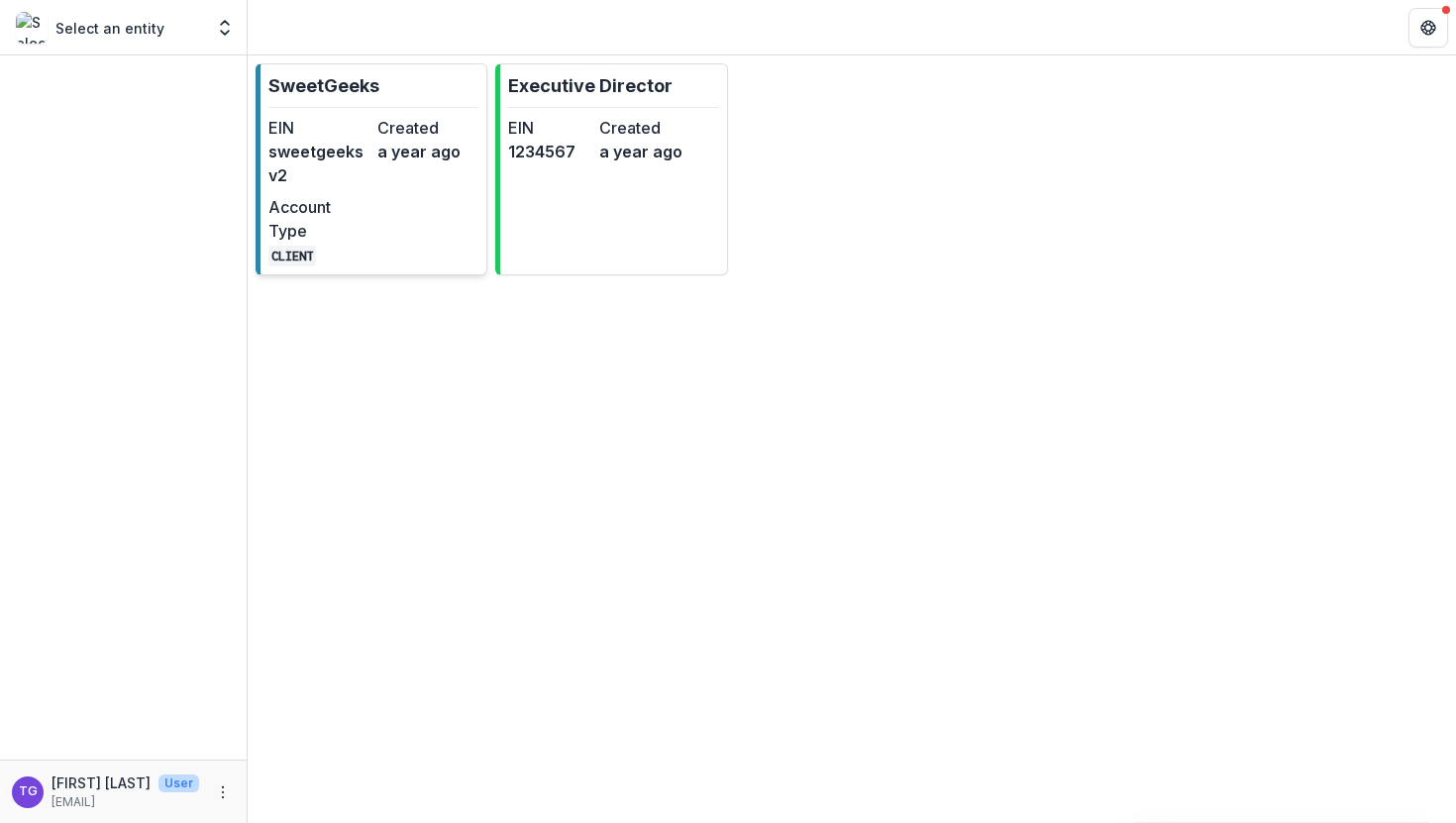 click on "sweetgeeksv2" at bounding box center (319, 163) 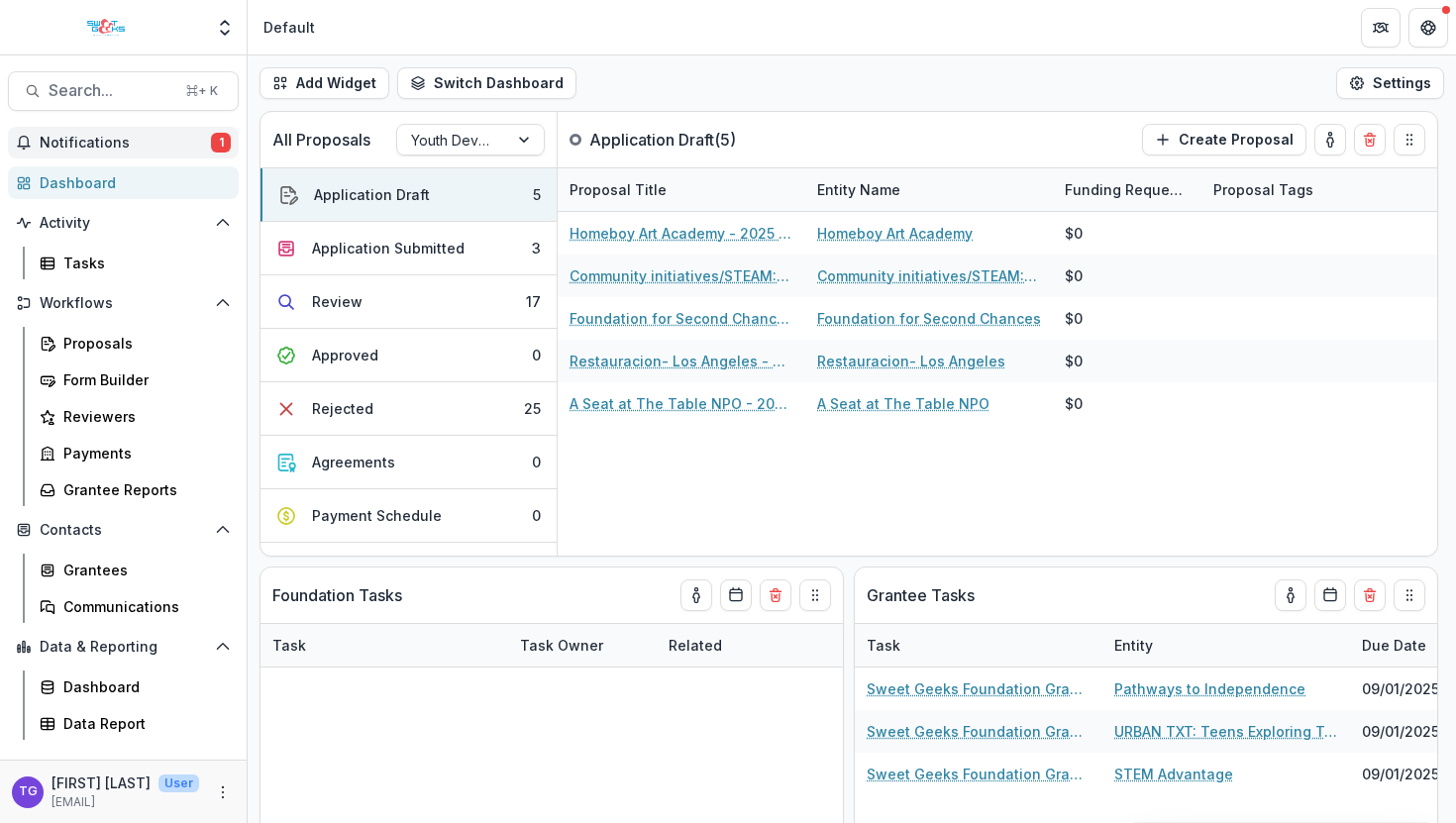 click on "Notifications" at bounding box center [125, 143] 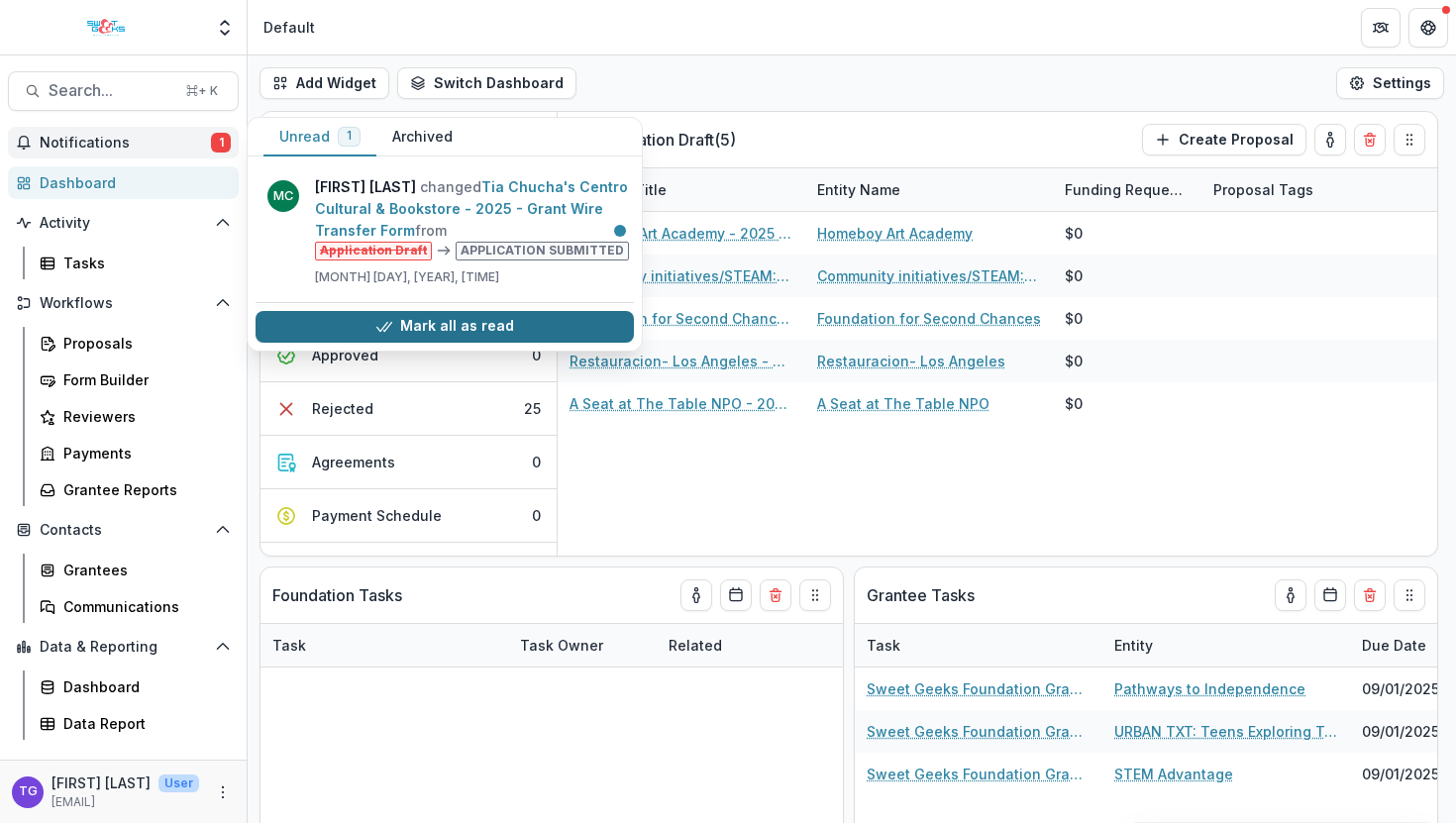 click on "Mark all as read" at bounding box center [445, 327] 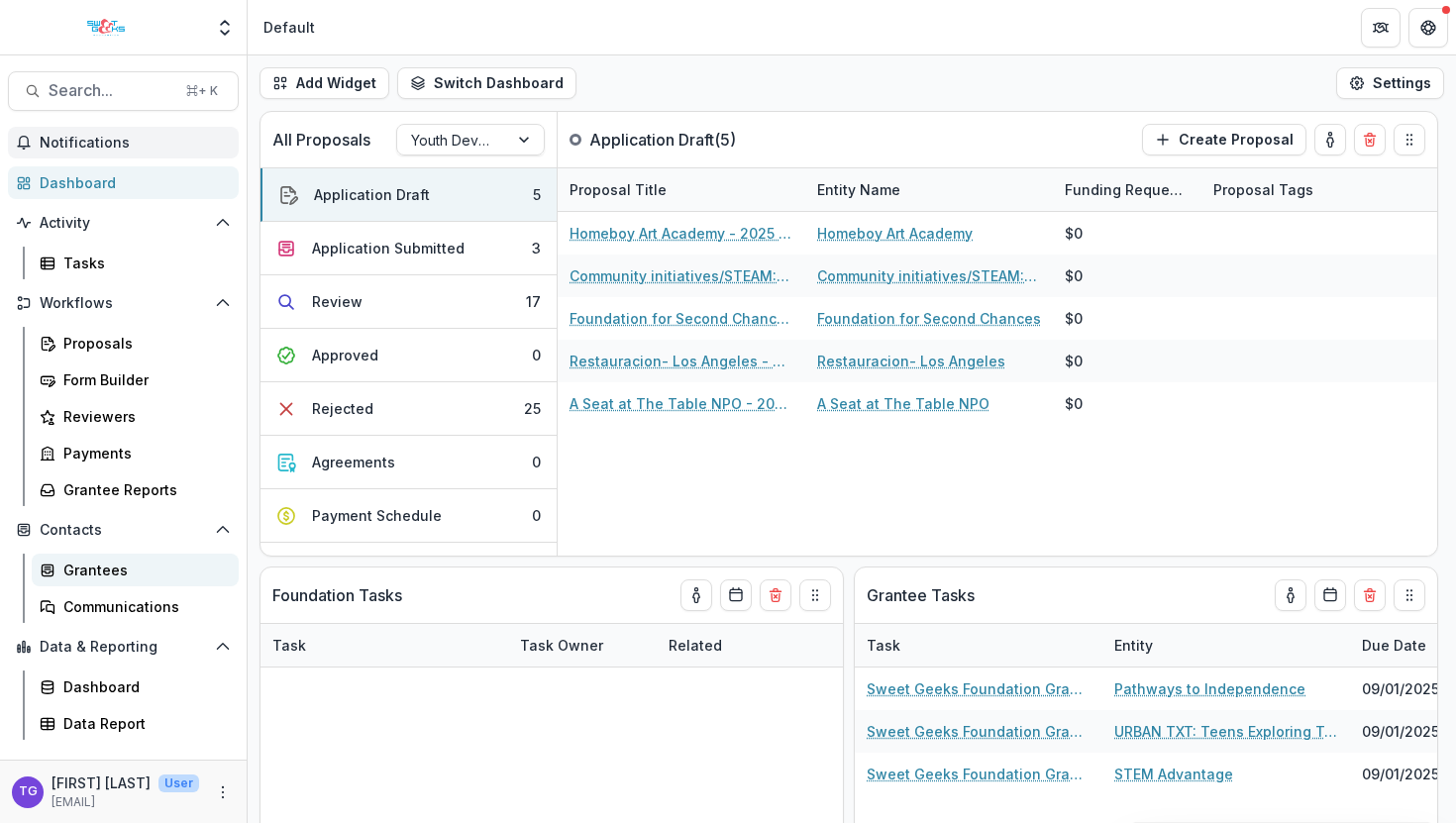 click on "Grantees" at bounding box center (143, 569) 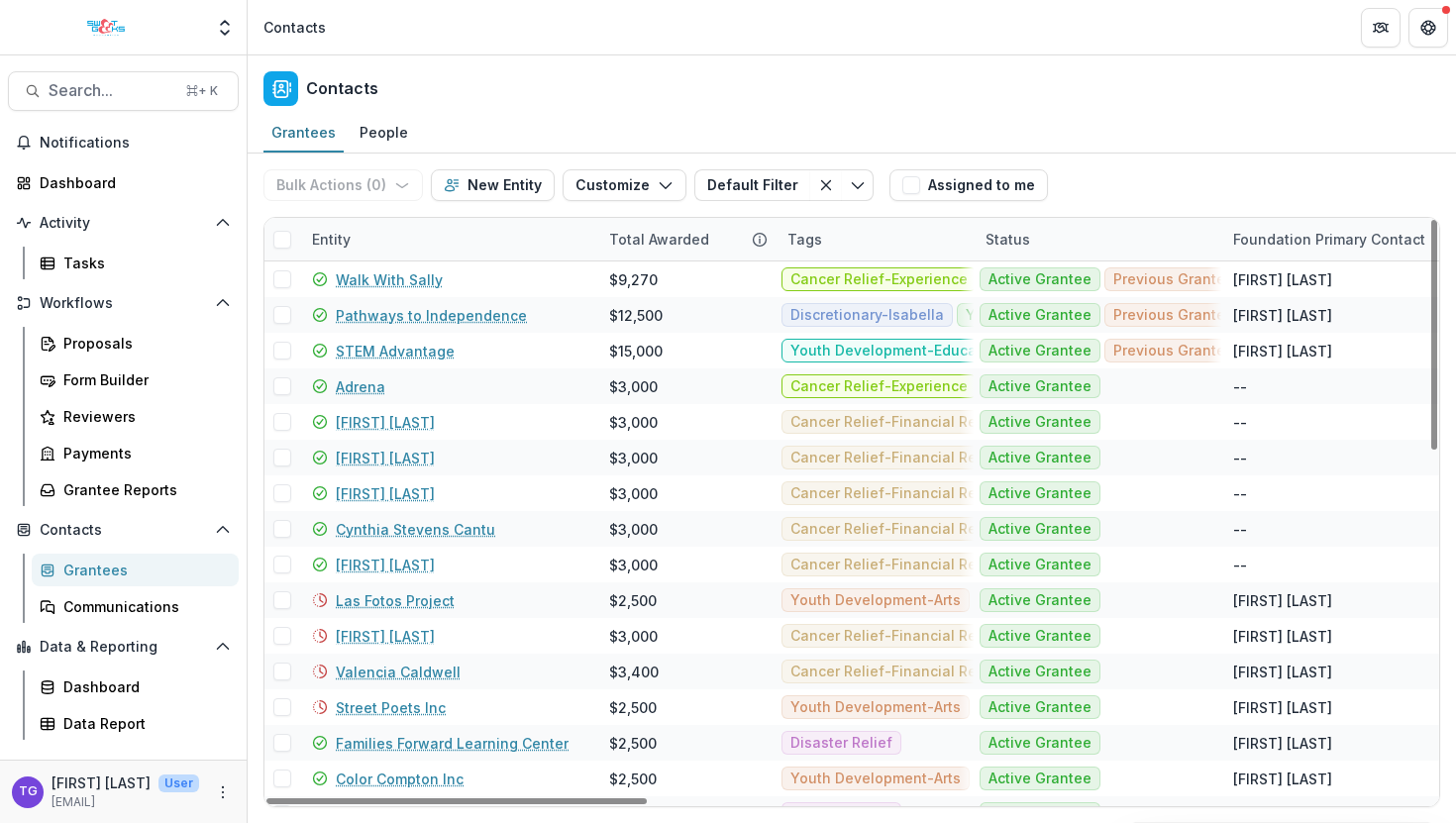 click on "Entity" at bounding box center (449, 239) 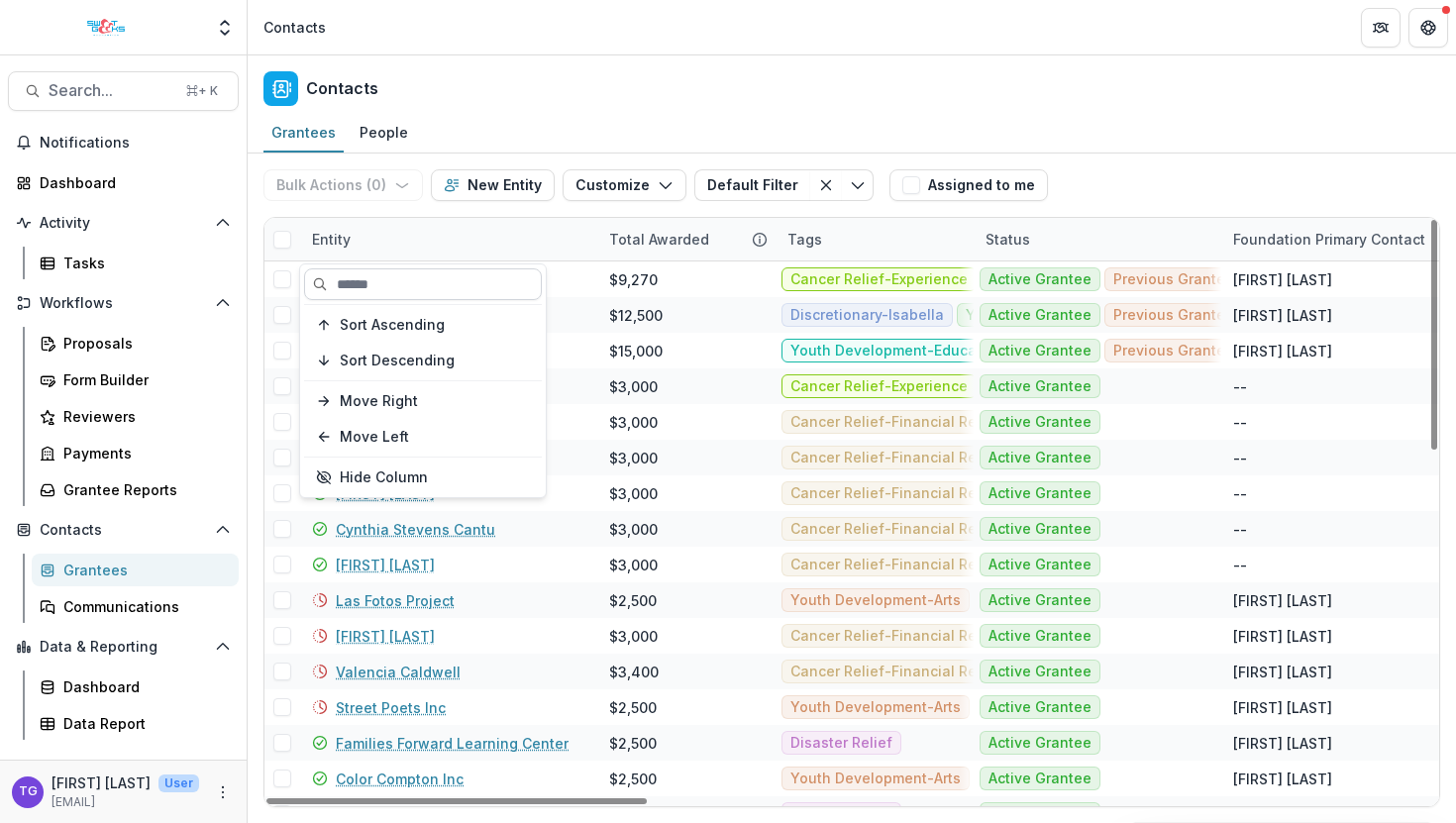 click at bounding box center [423, 284] 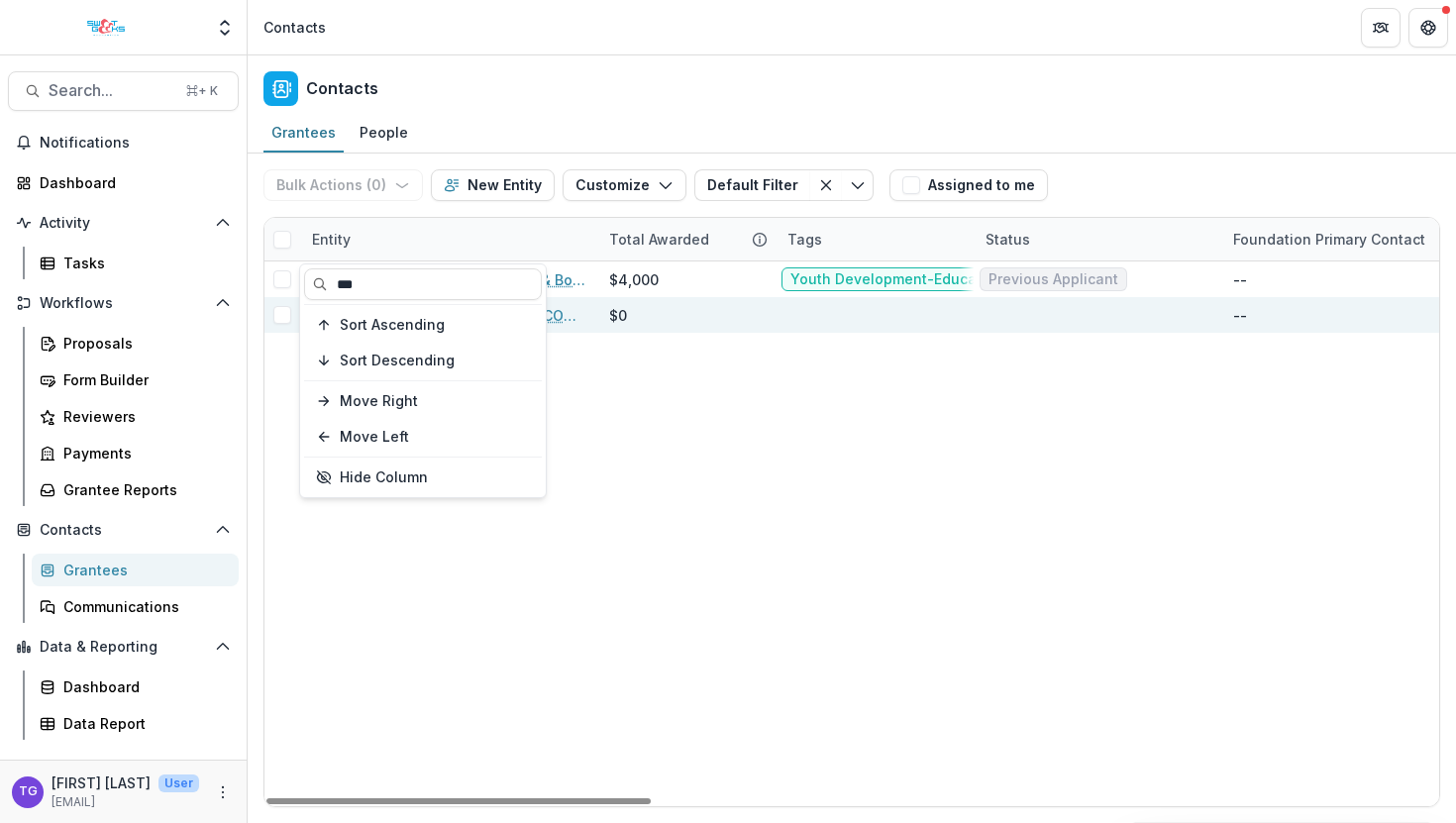 type on "***" 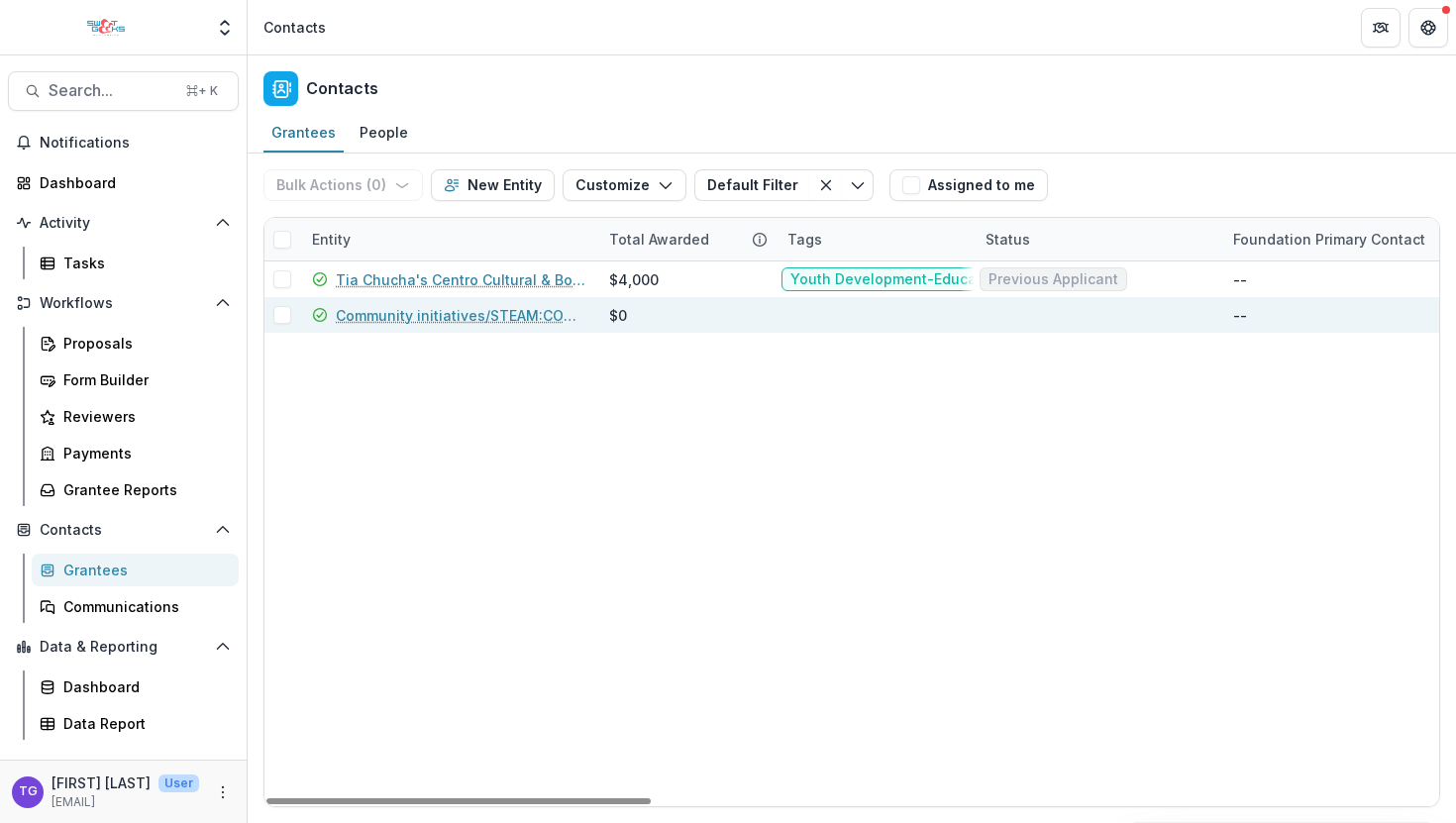 click on "$0" at bounding box center (686, 315) 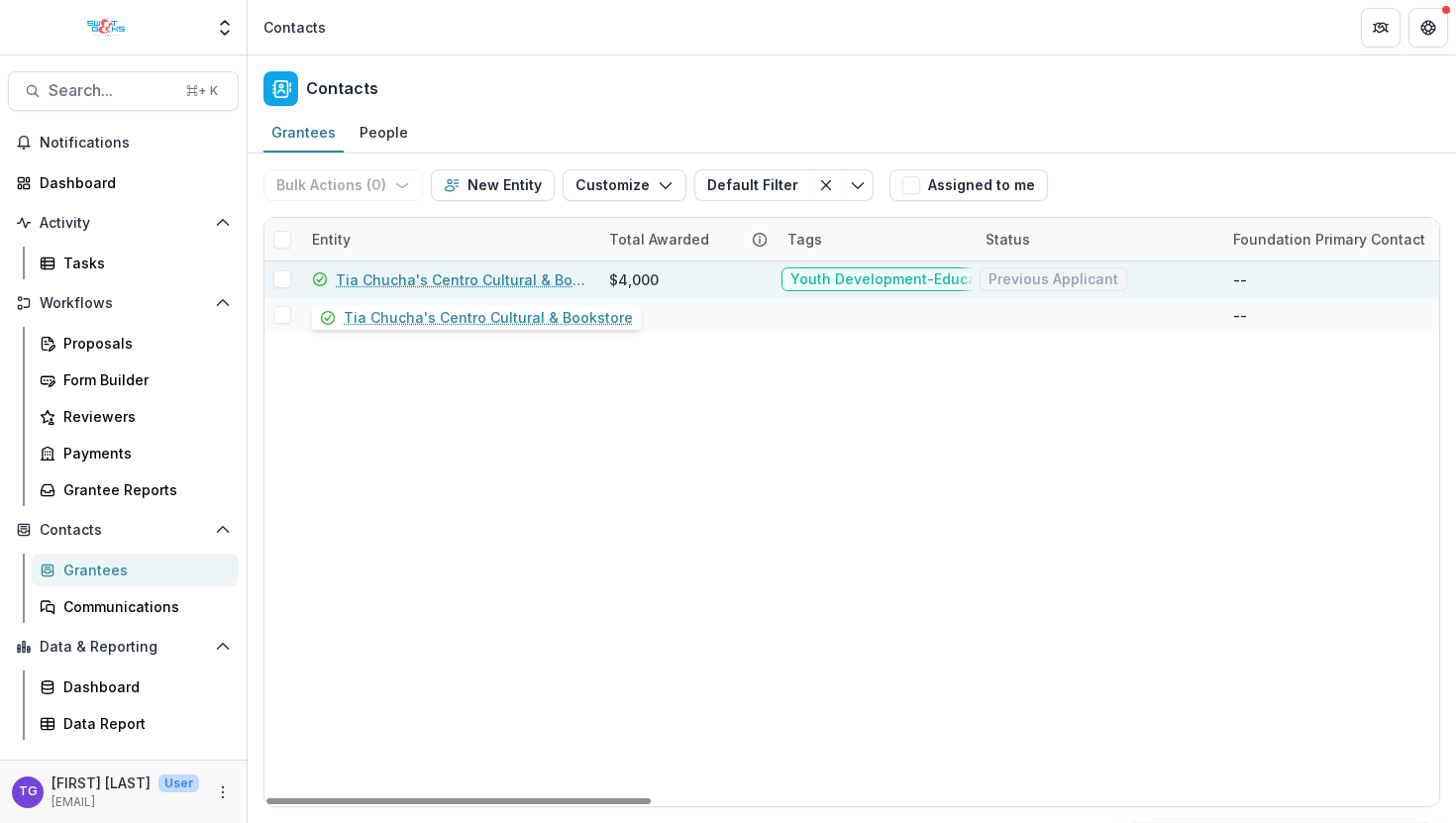 click on "Tia Chucha's Centro Cultural & Bookstore" at bounding box center (461, 279) 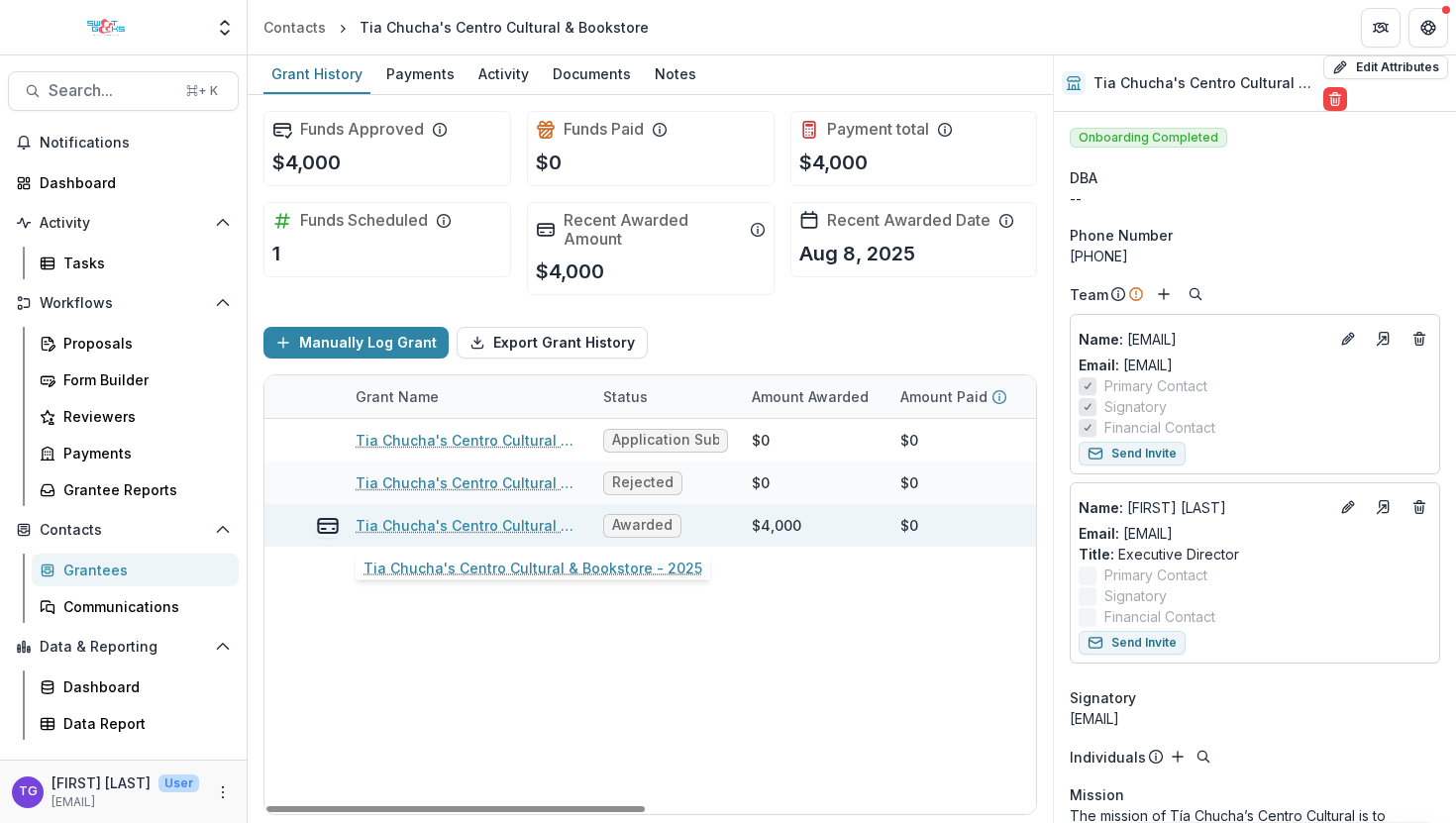 click on "Tia Chucha's Centro Cultural & Bookstore - 2025" at bounding box center [468, 525] 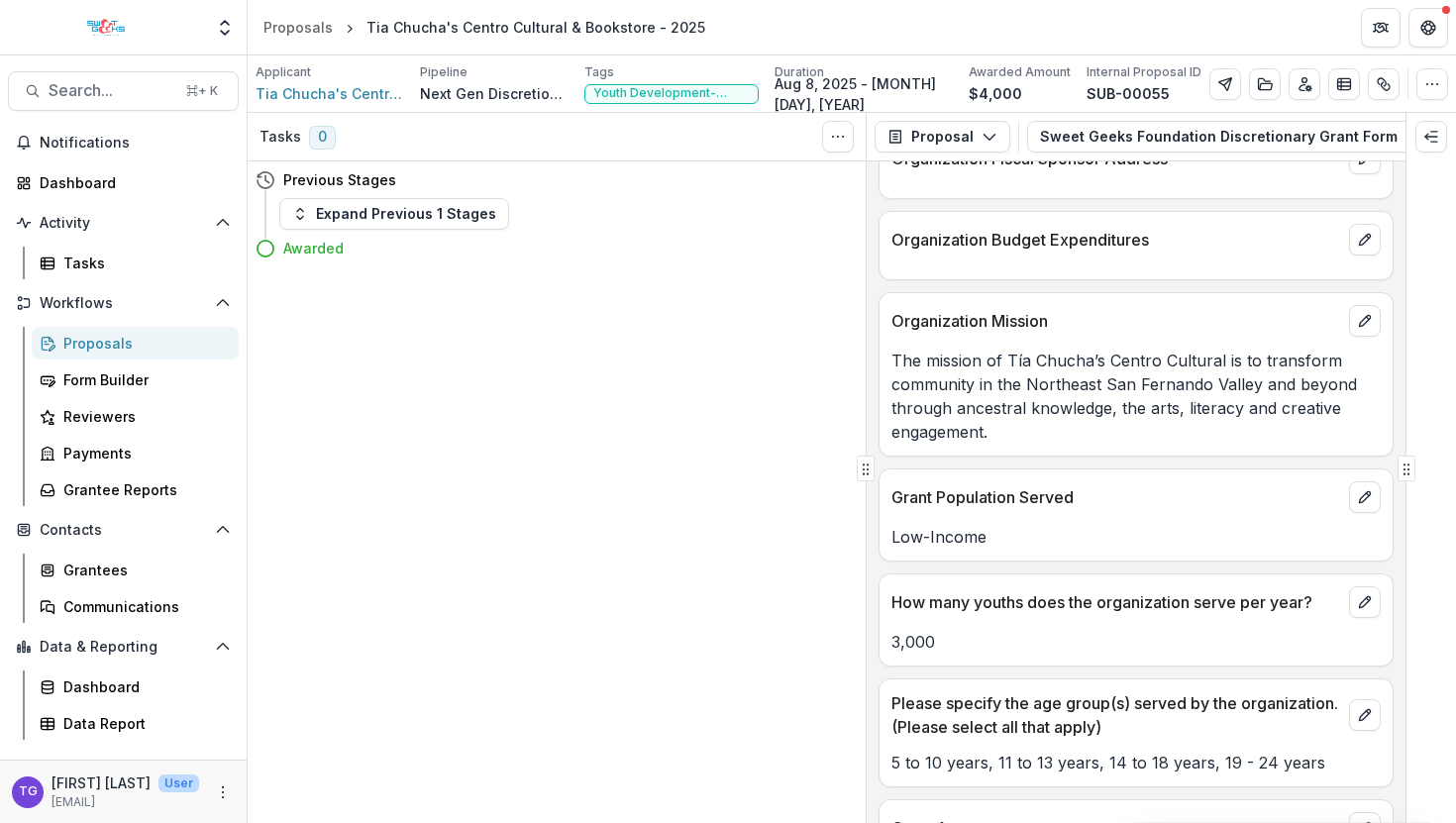 scroll, scrollTop: 1678, scrollLeft: 0, axis: vertical 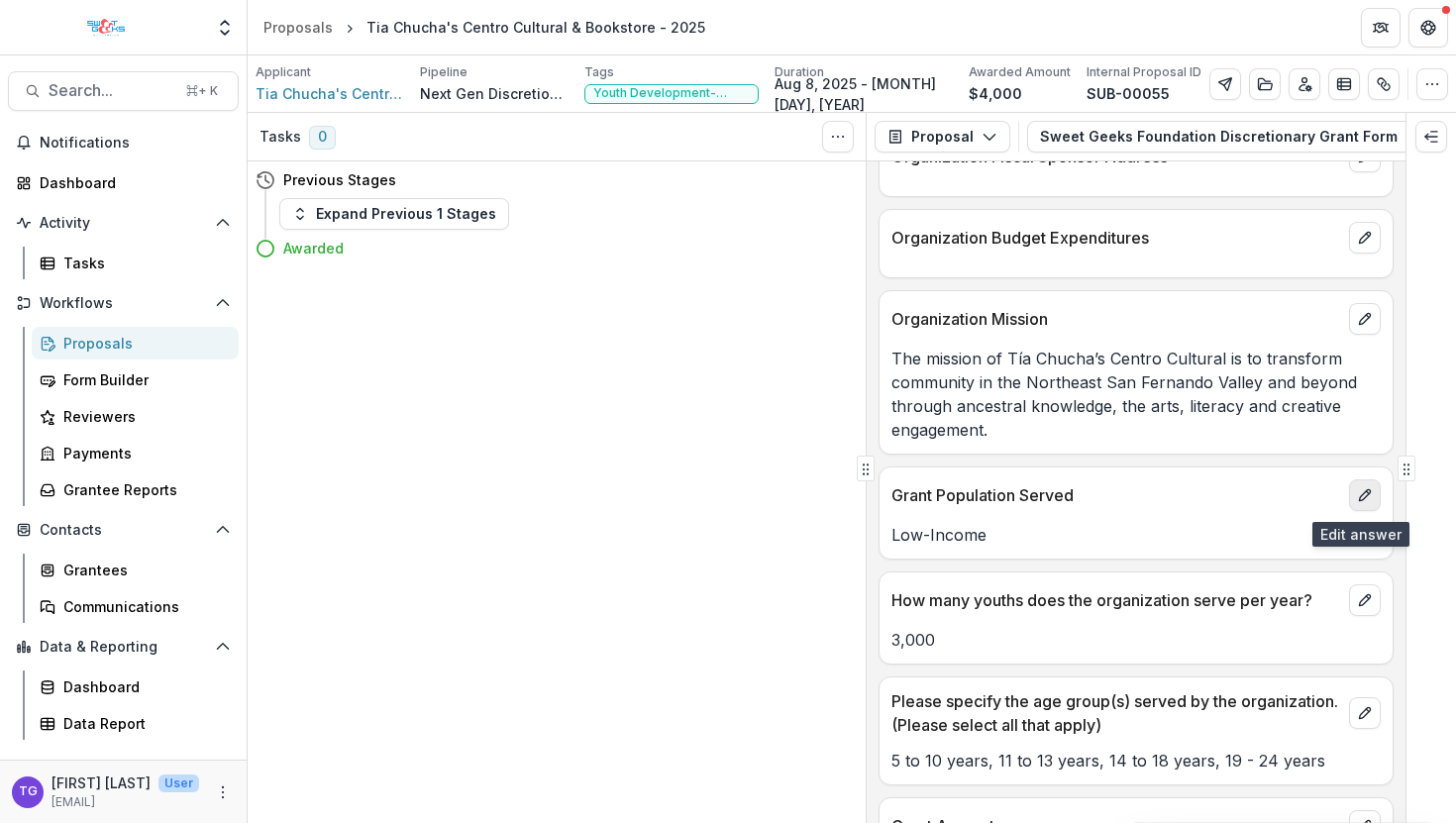 click 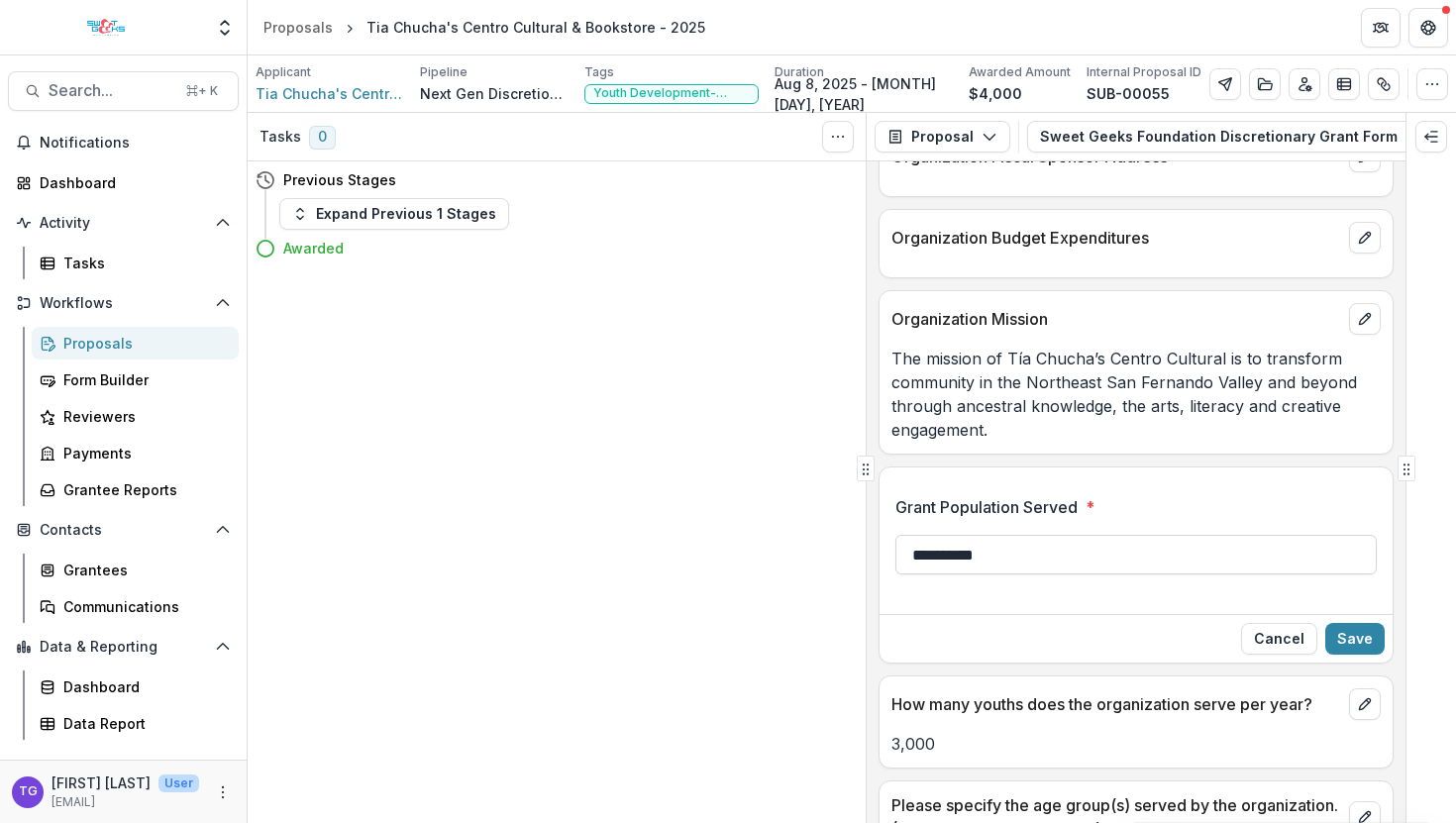 click on "**********" at bounding box center (1136, 555) 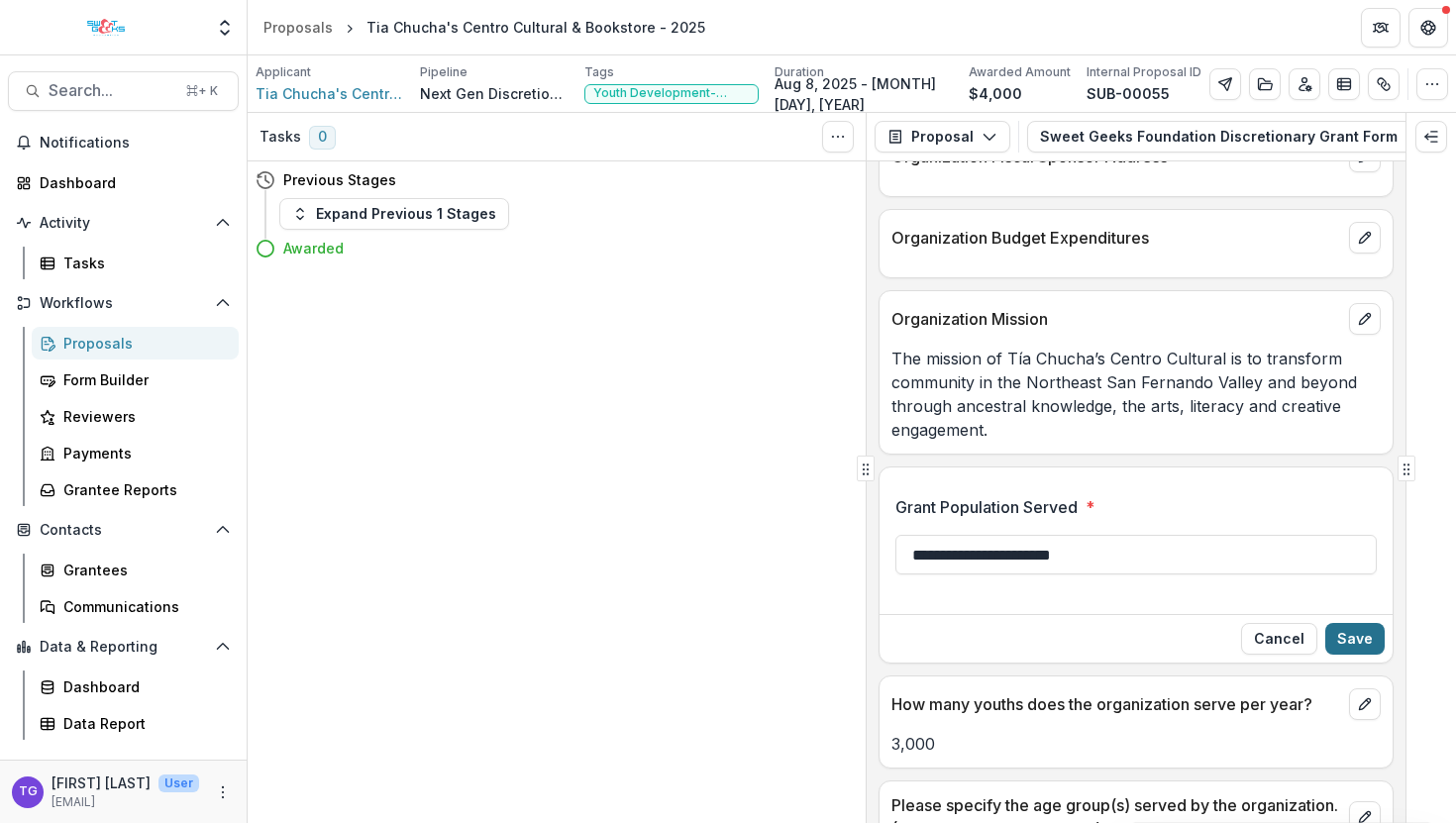 type on "**********" 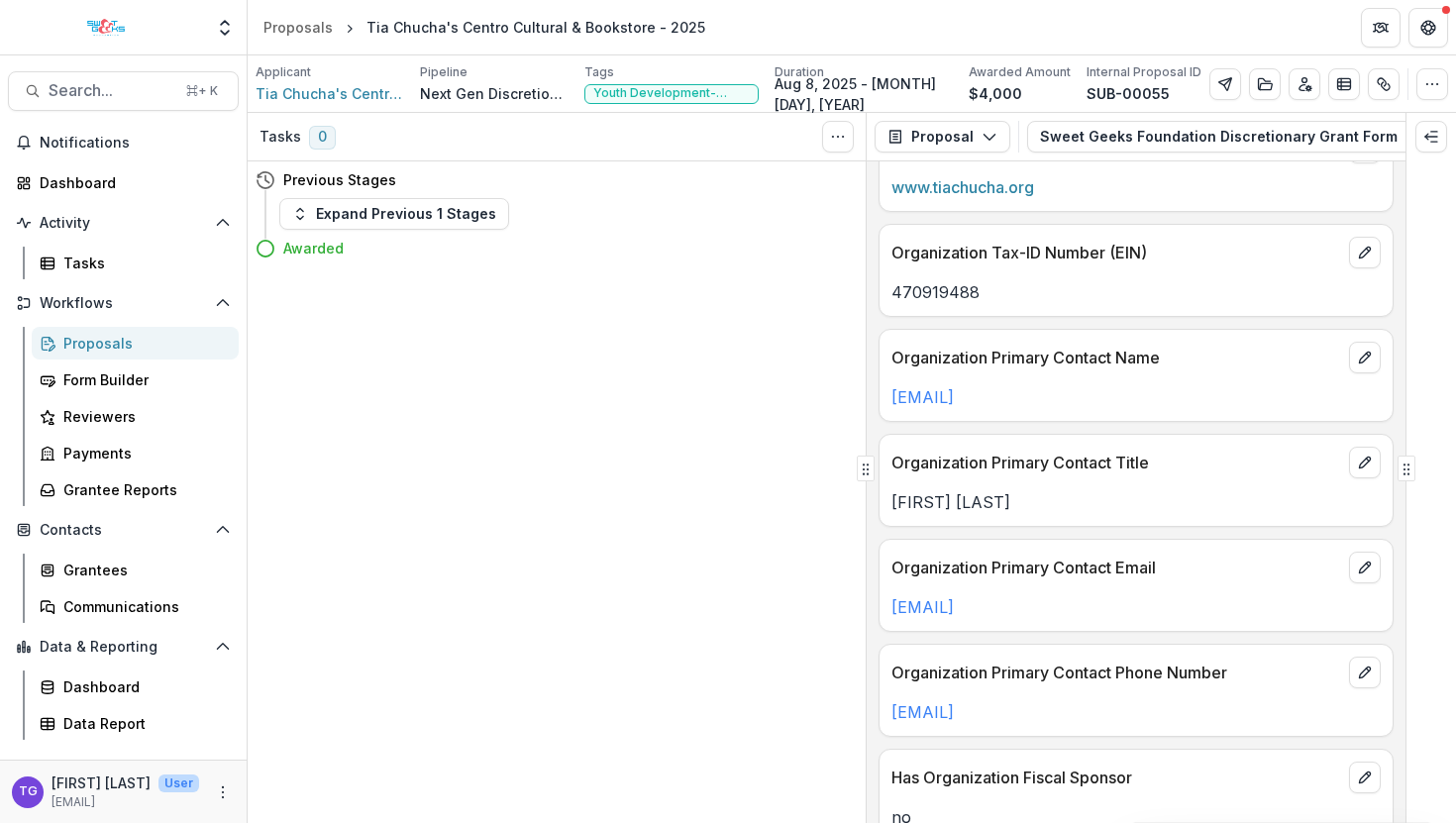 scroll, scrollTop: 0, scrollLeft: 0, axis: both 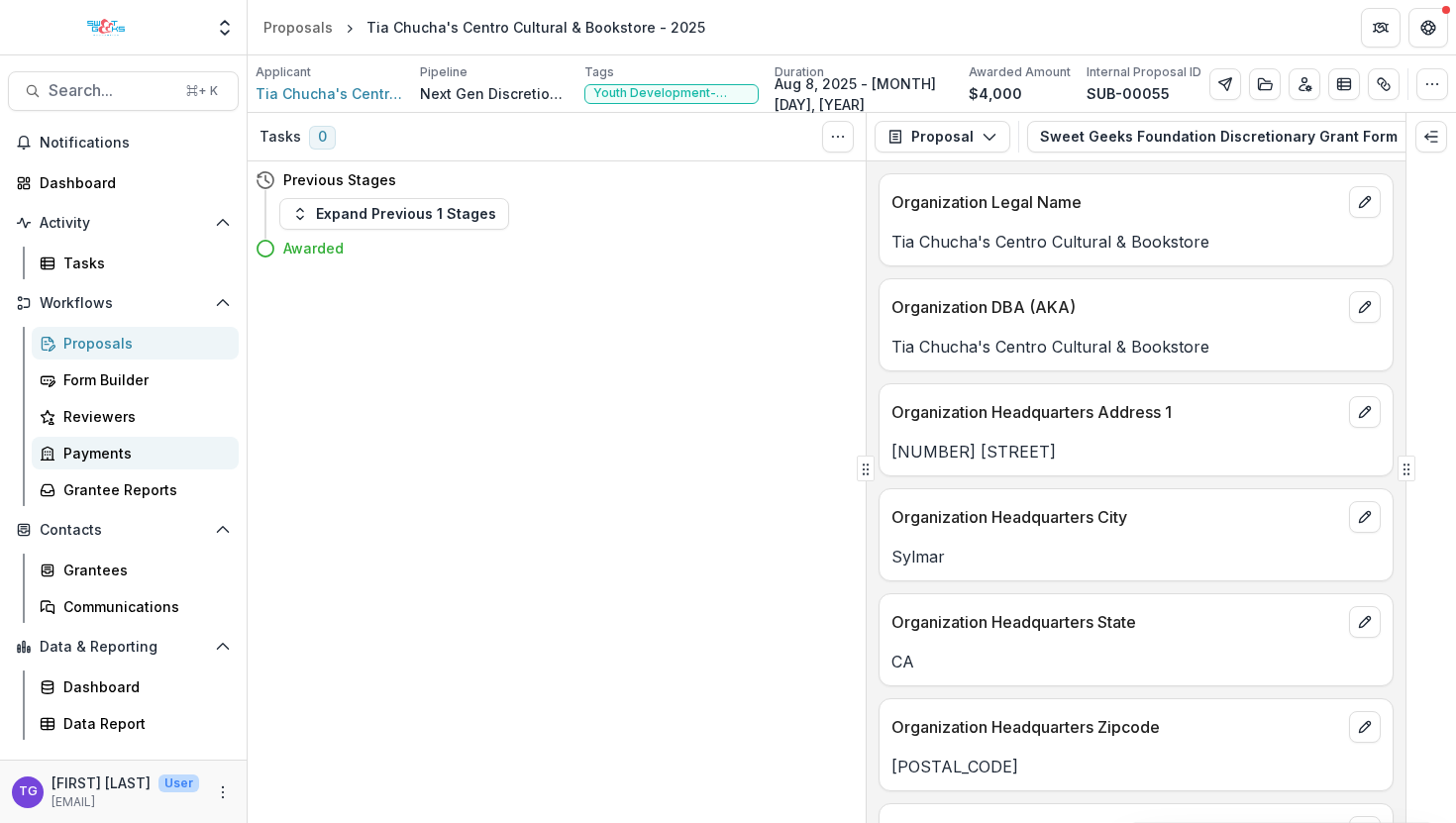 click on "Payments" at bounding box center (143, 453) 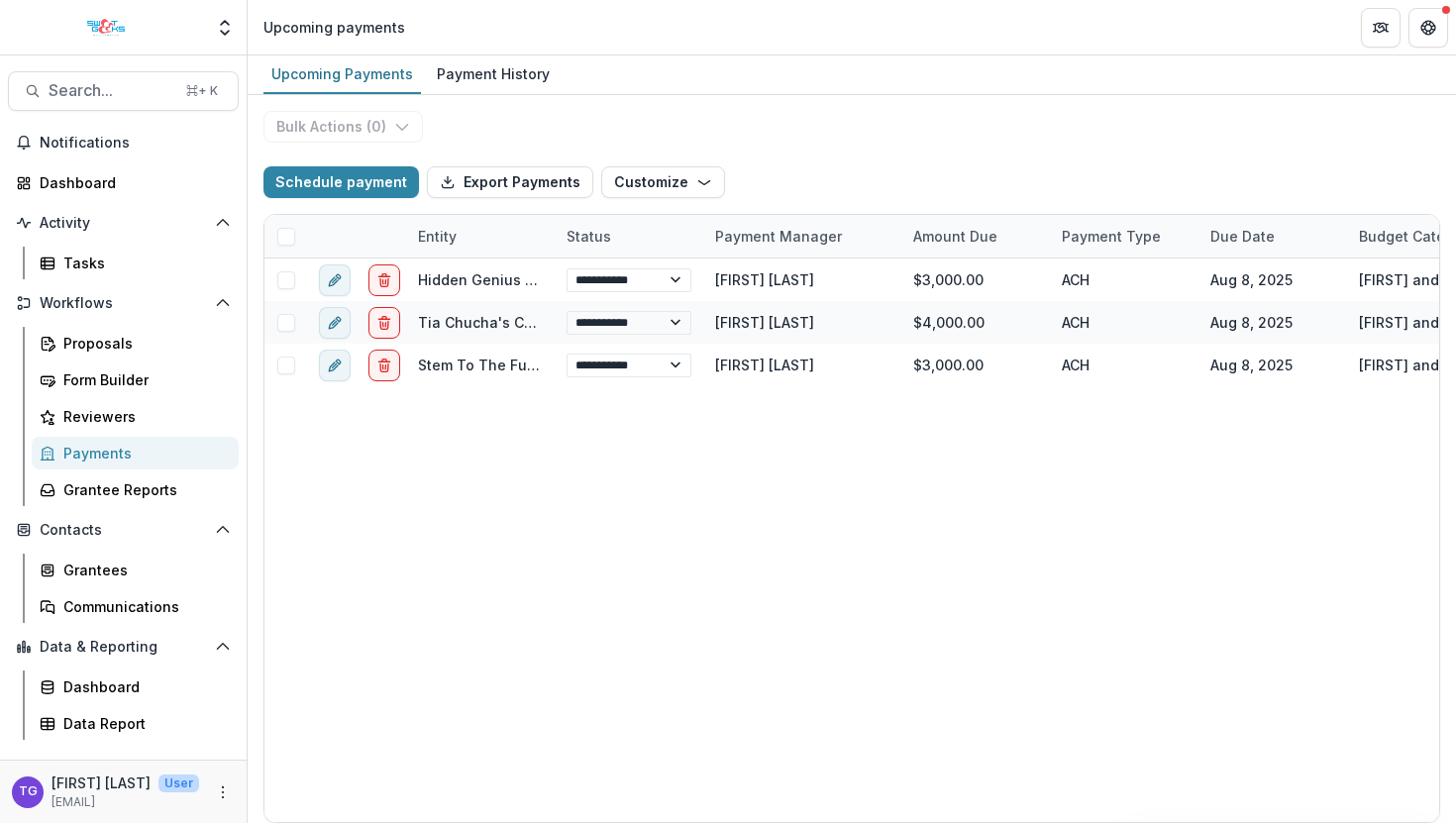 select on "******" 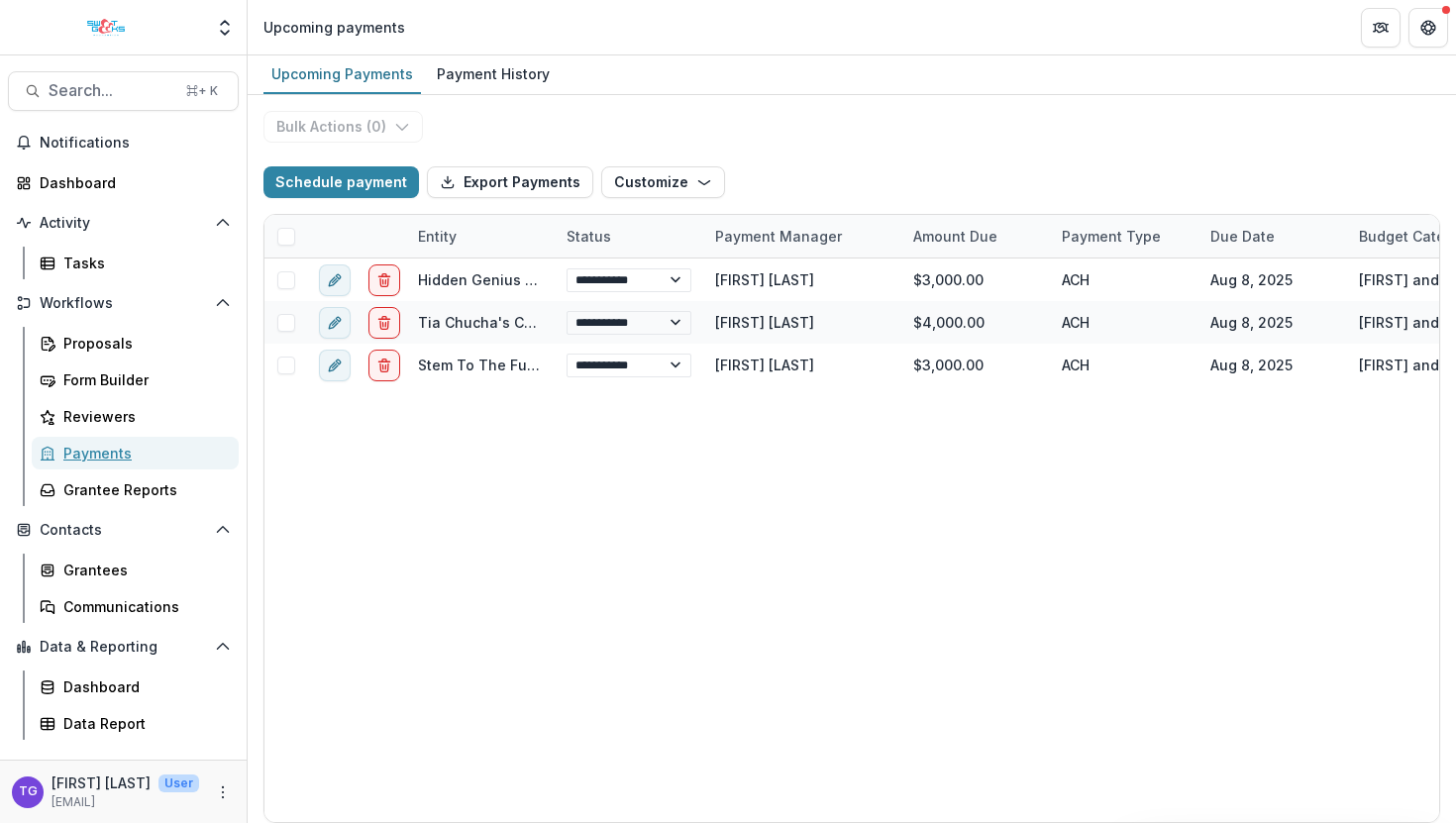 select on "******" 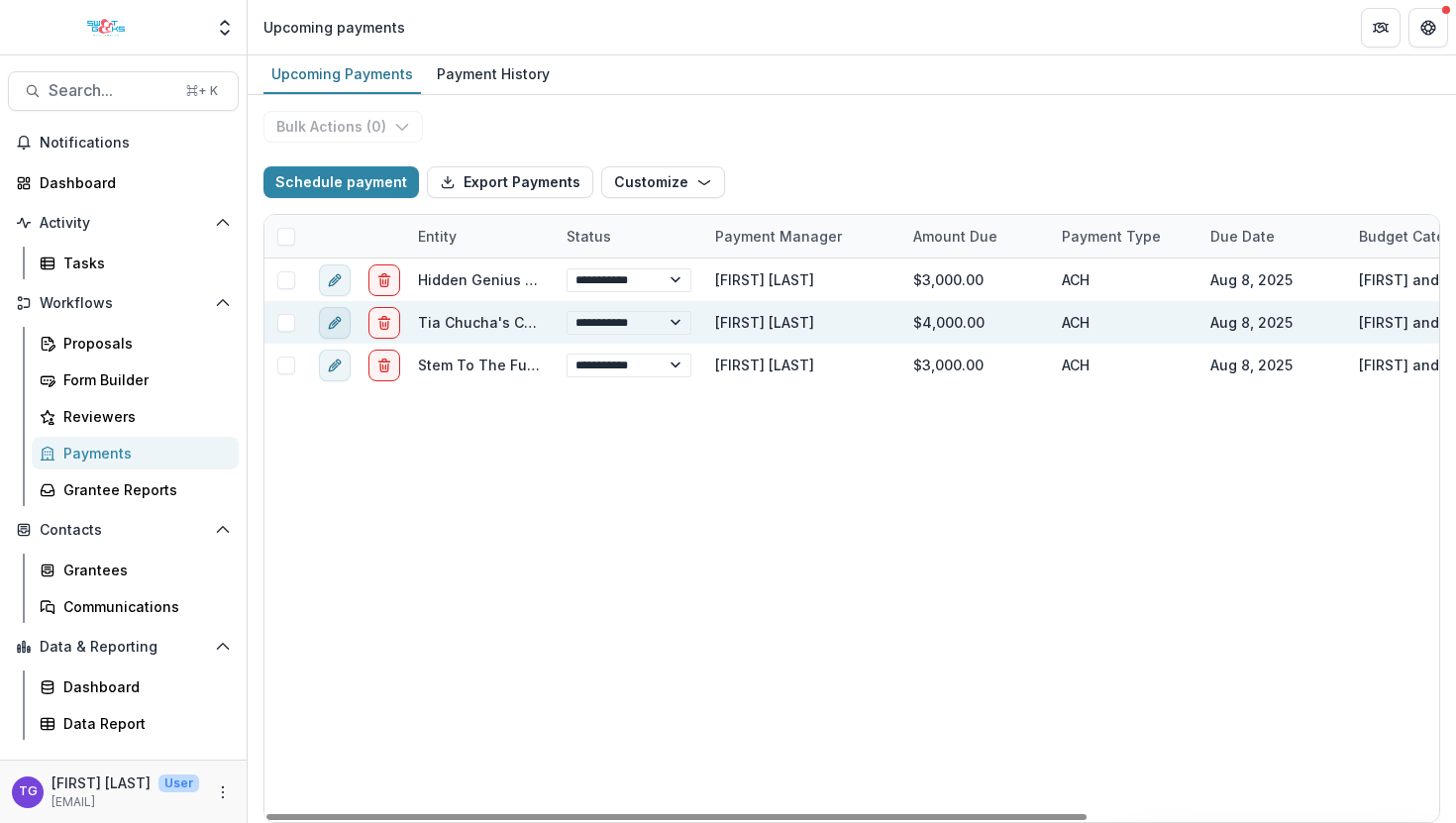 click 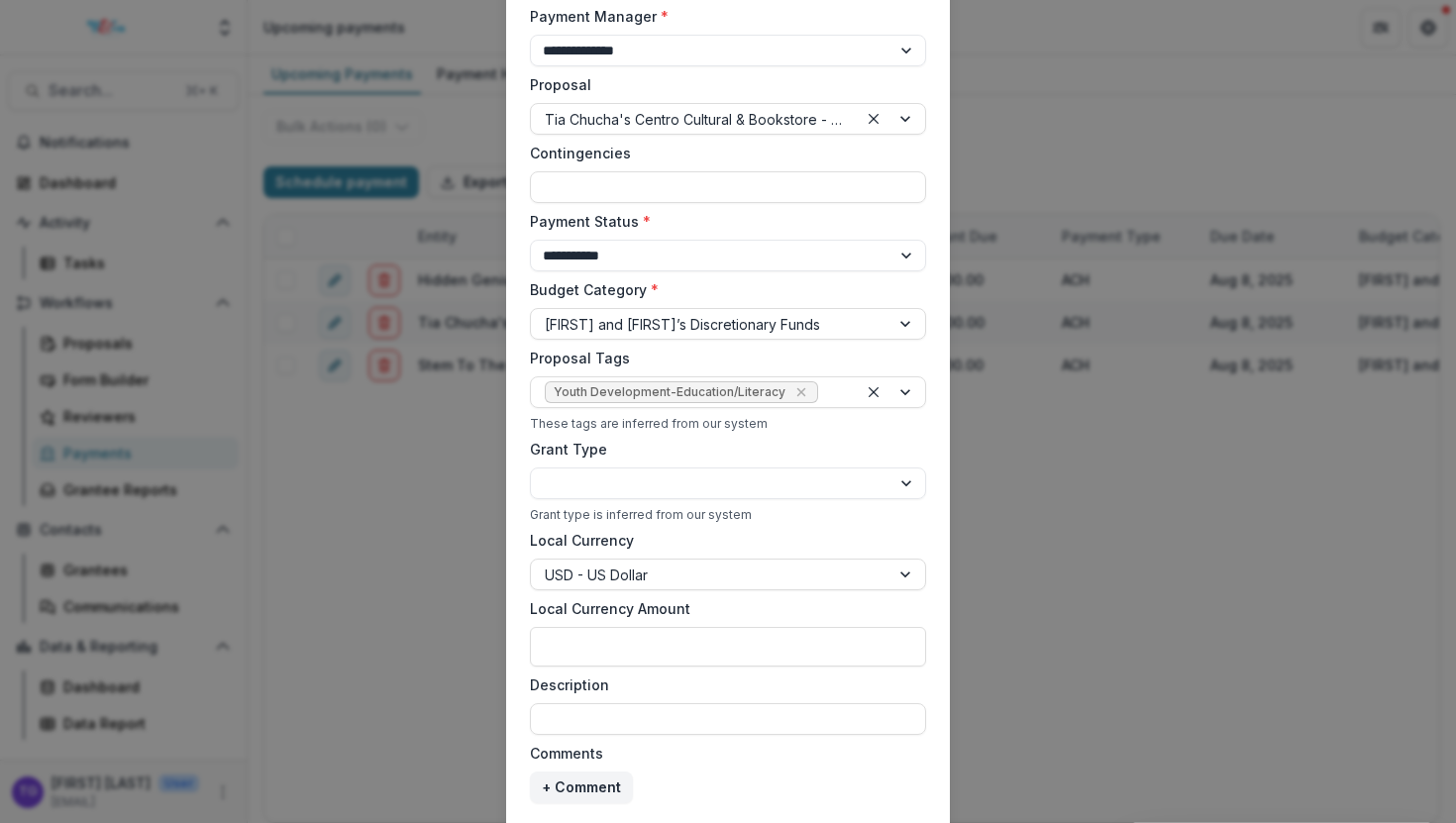 scroll, scrollTop: 579, scrollLeft: 0, axis: vertical 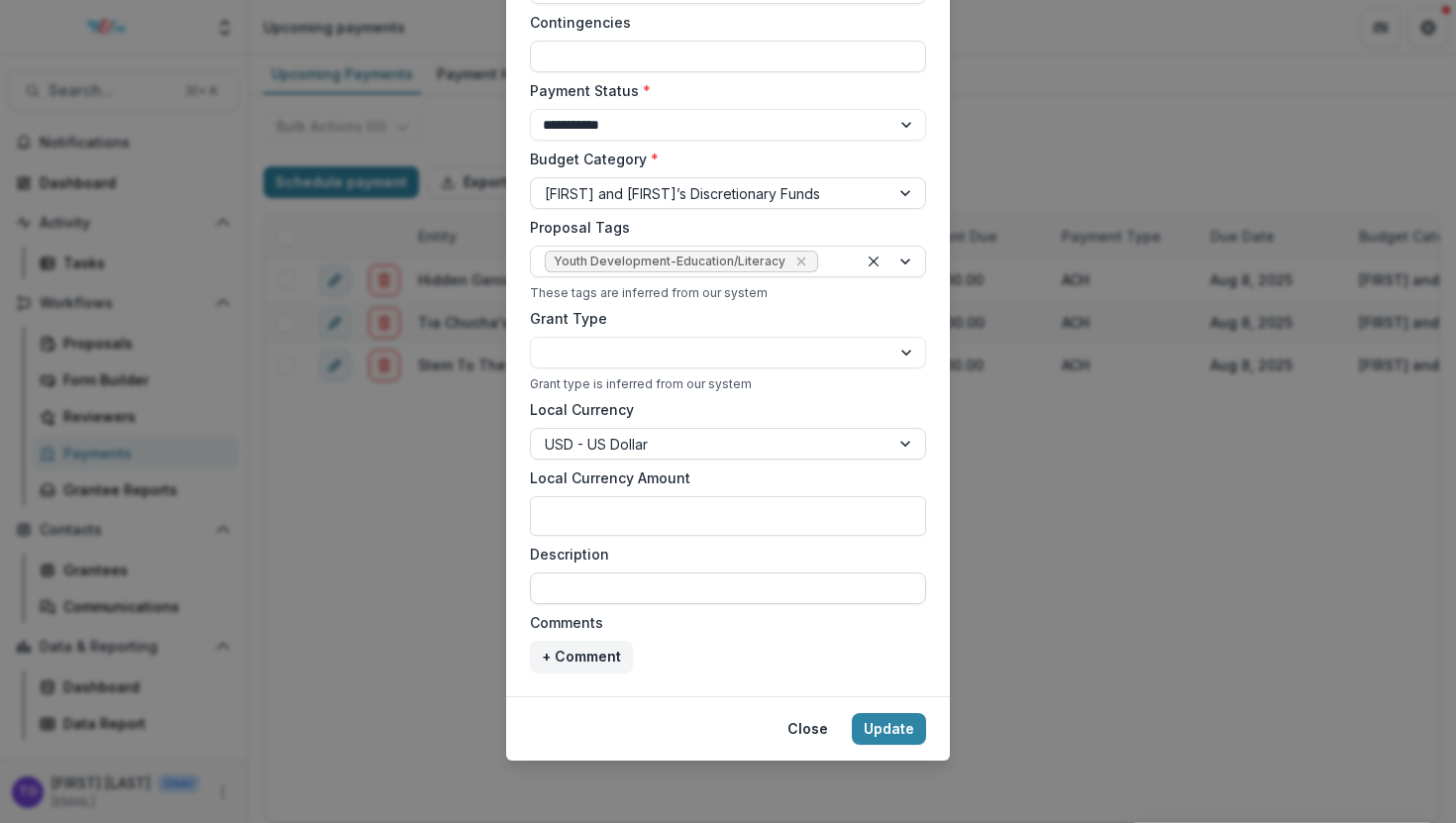 click on "Description" at bounding box center (728, 588) 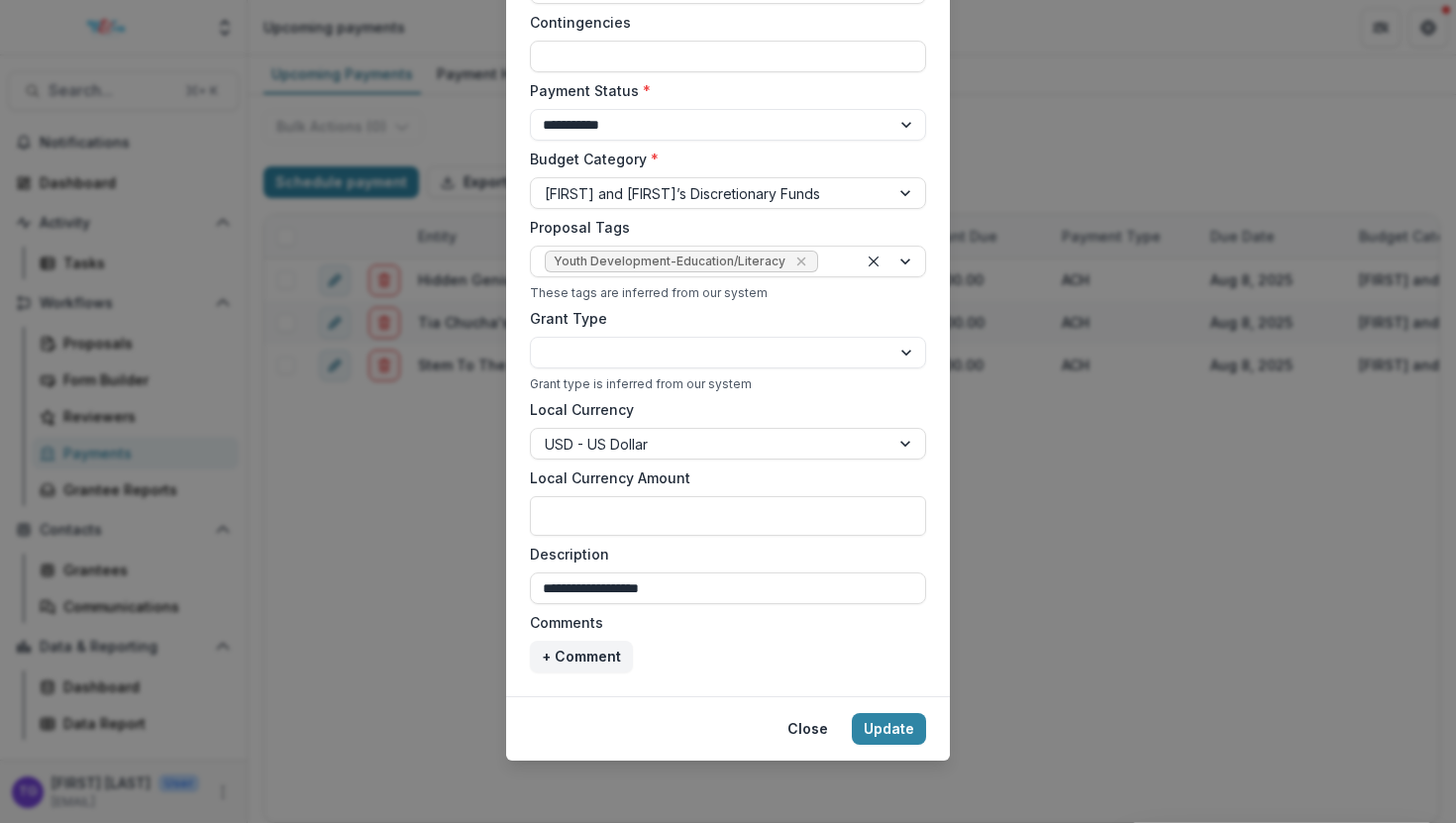 type on "**********" 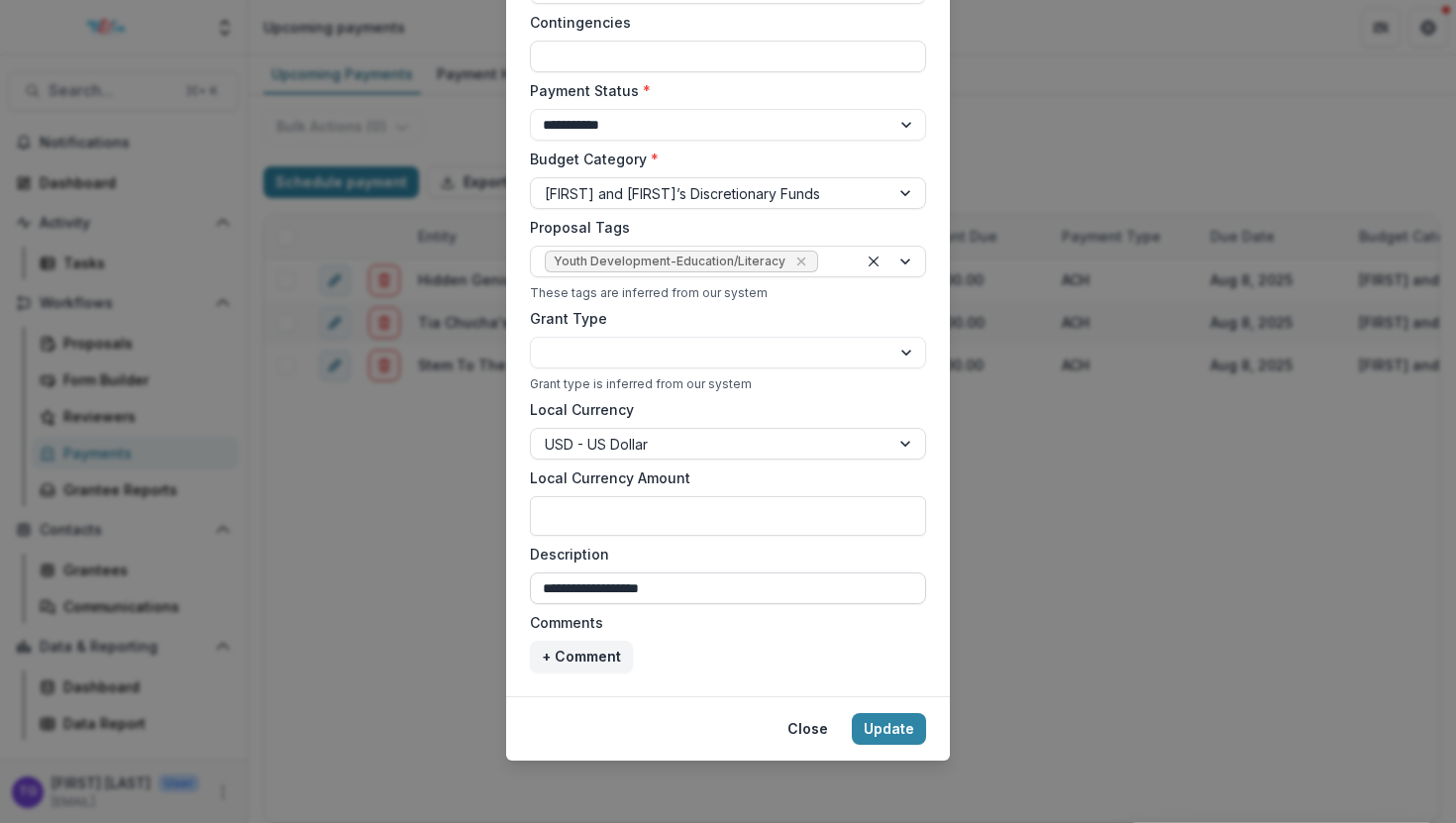 paste on "**********" 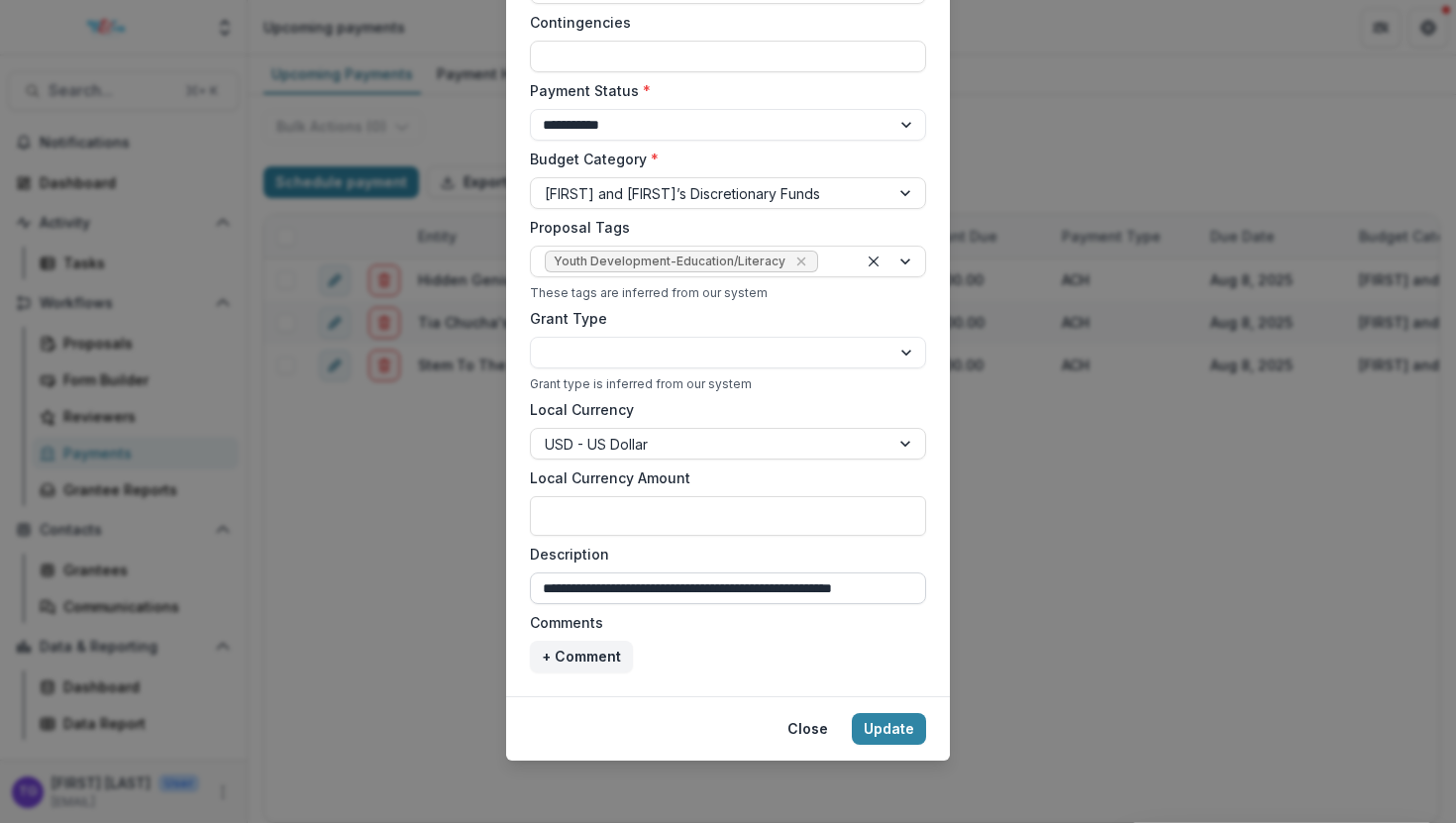 scroll, scrollTop: 0, scrollLeft: 20, axis: horizontal 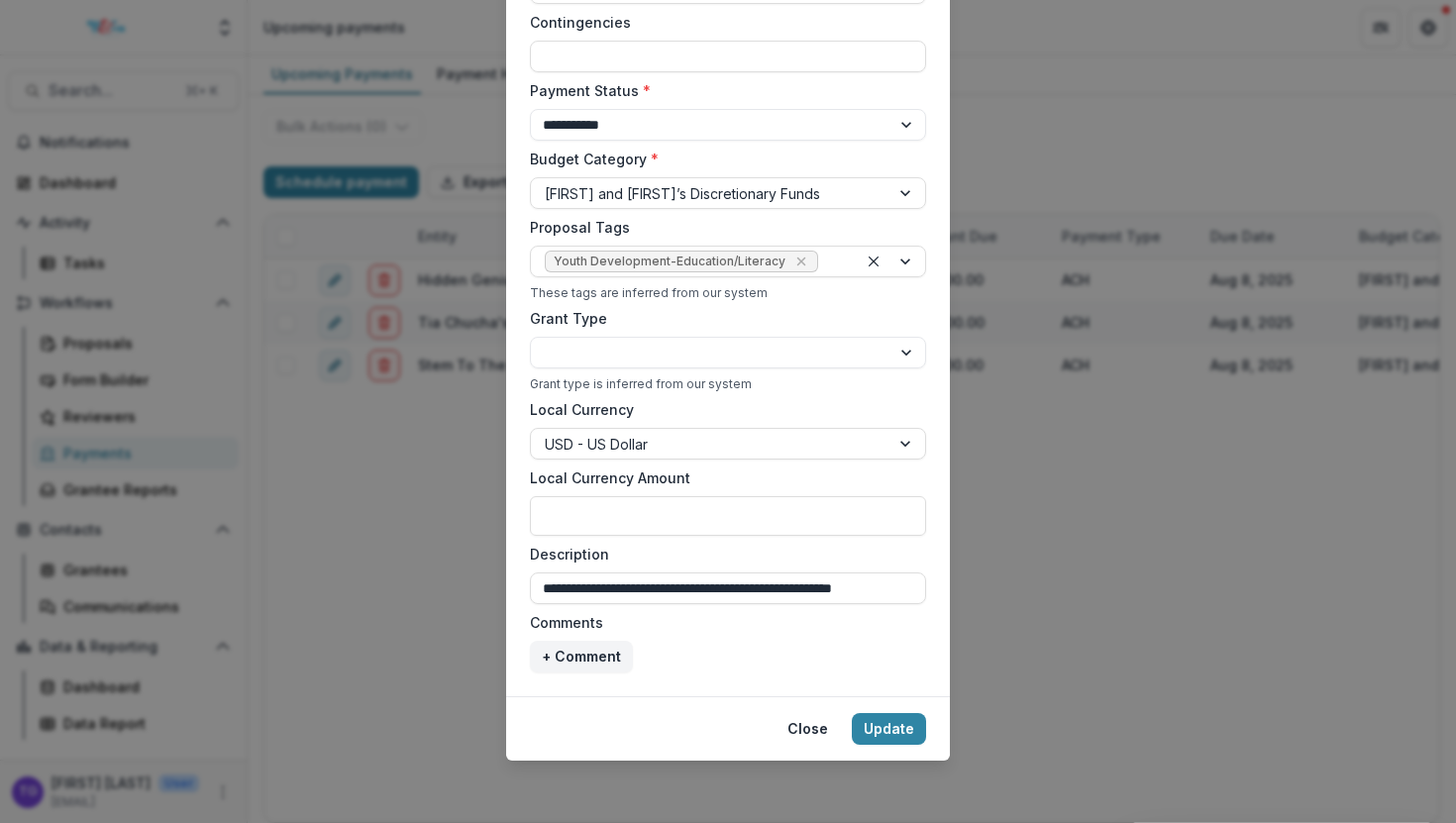 type on "**********" 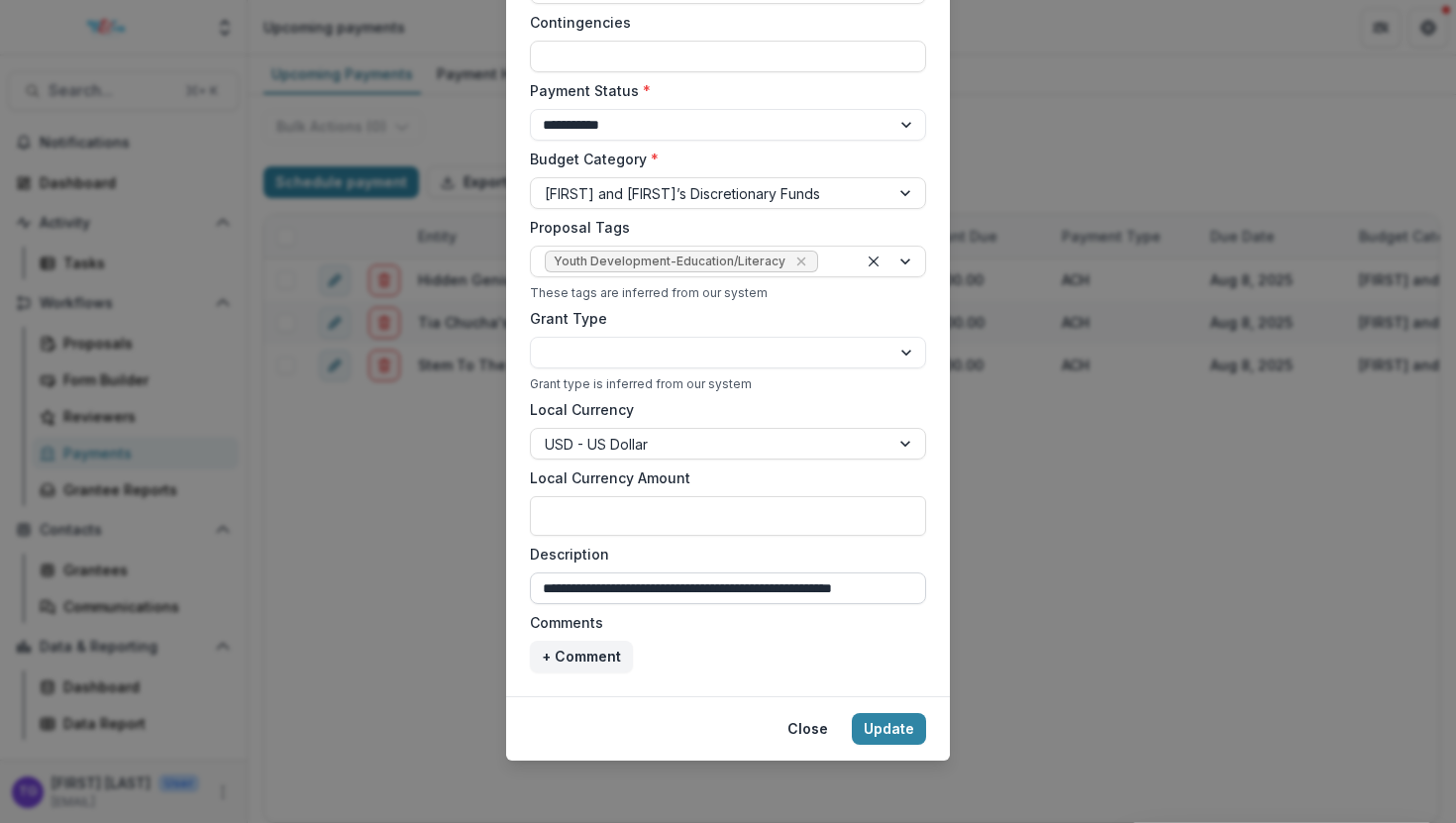click on "**********" at bounding box center (728, 588) 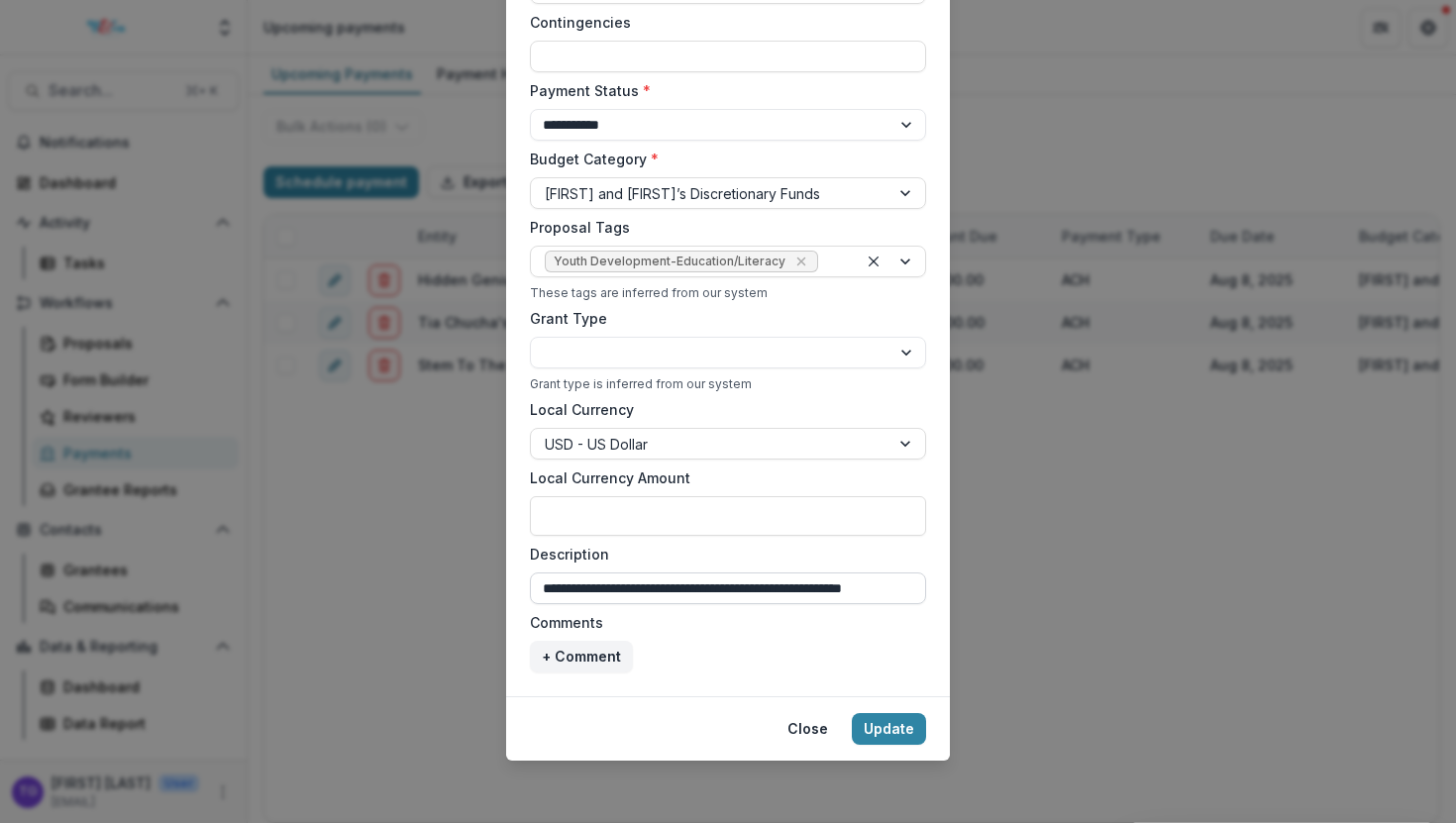 paste on "**********" 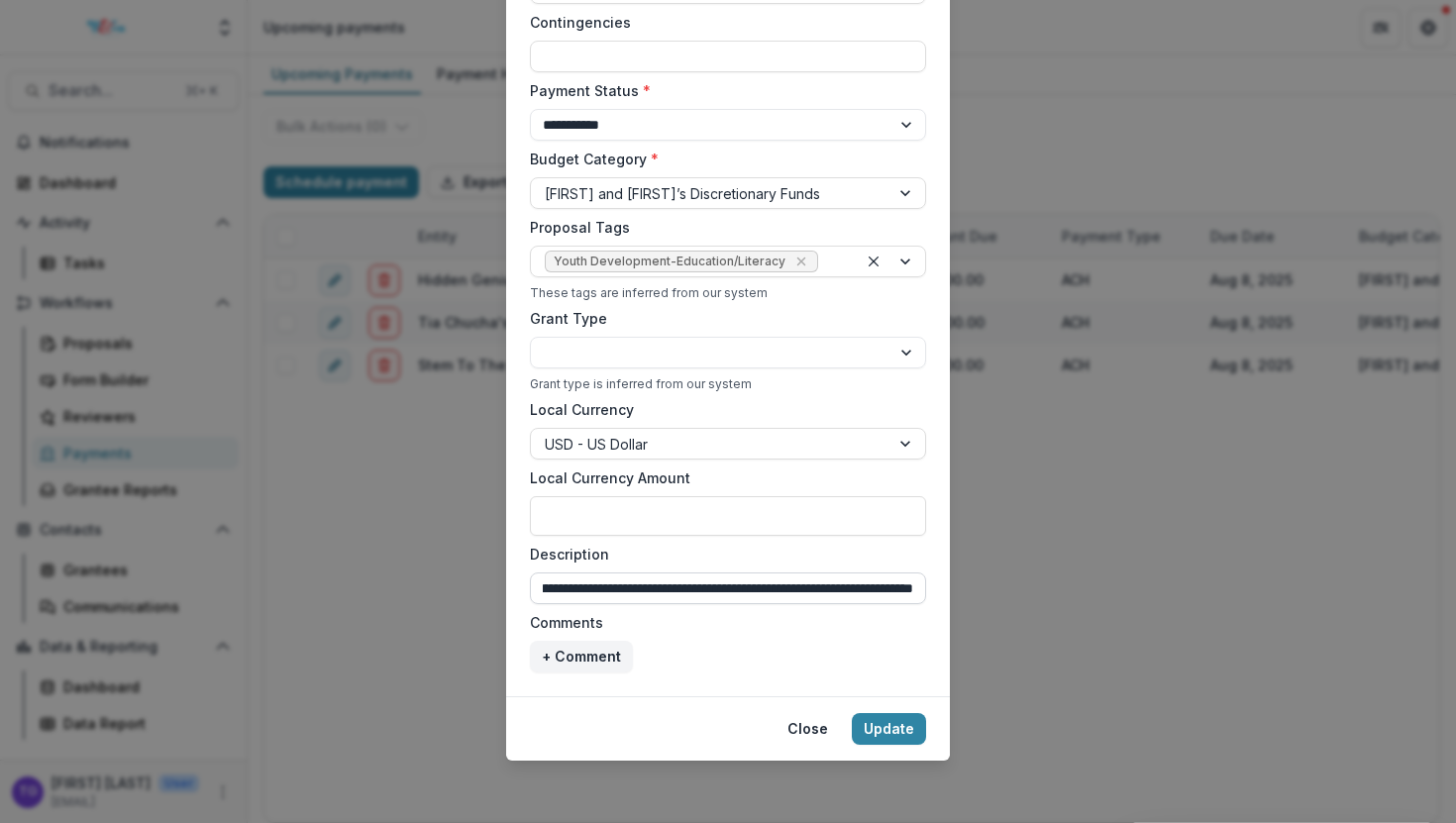 scroll, scrollTop: 0, scrollLeft: 188, axis: horizontal 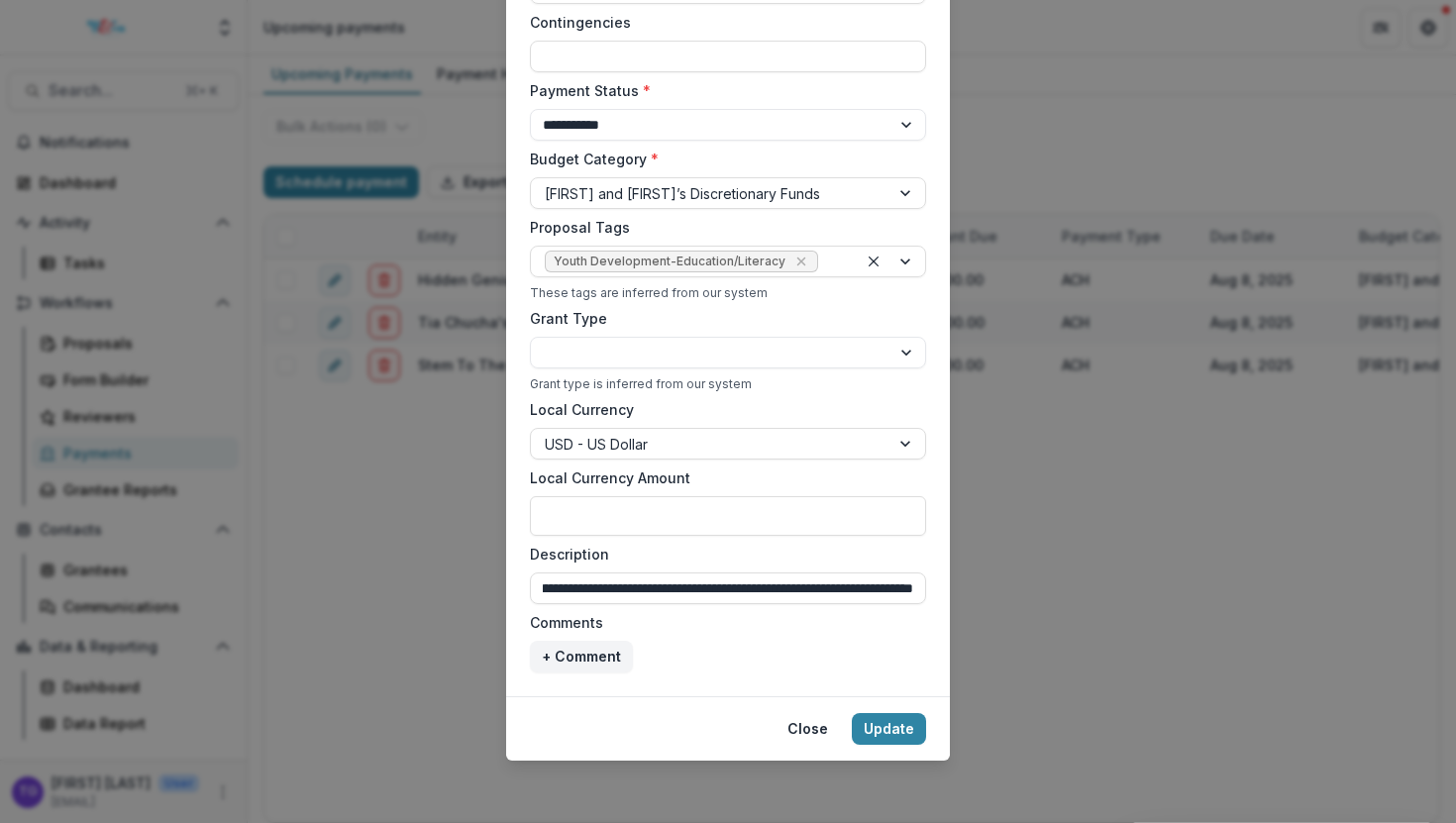 type on "**********" 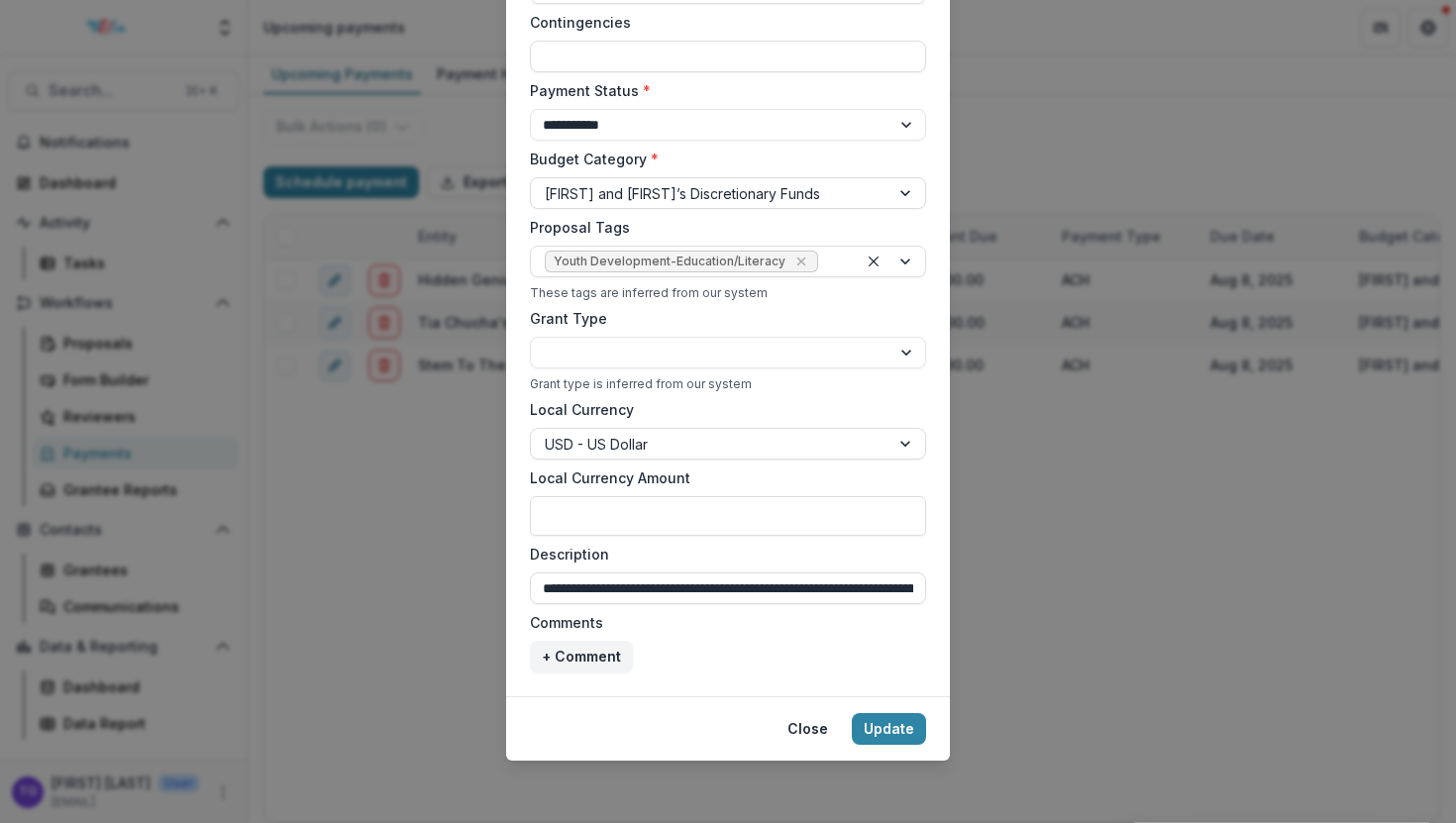 select on "******" 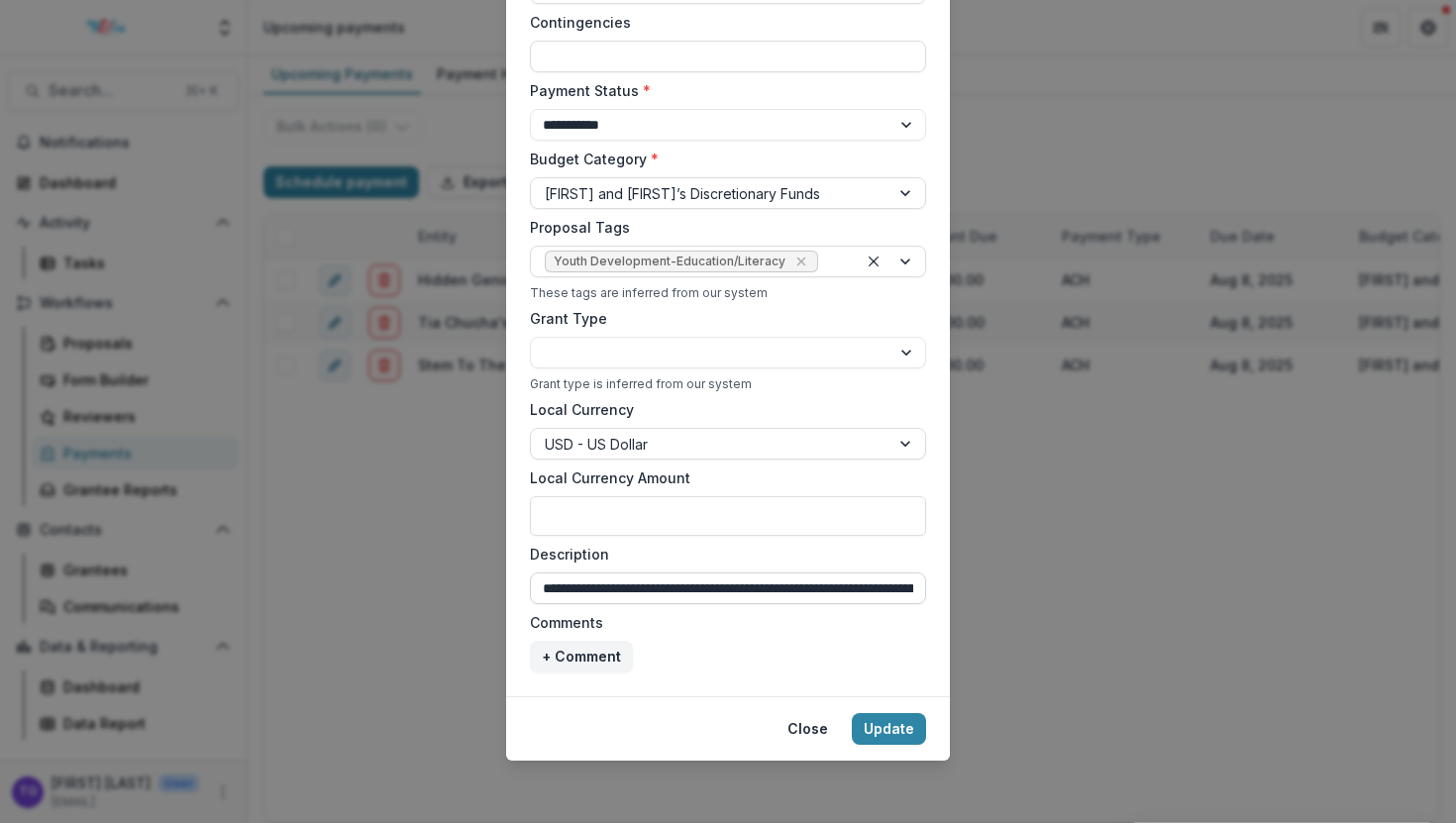 click on "**********" at bounding box center (728, 588) 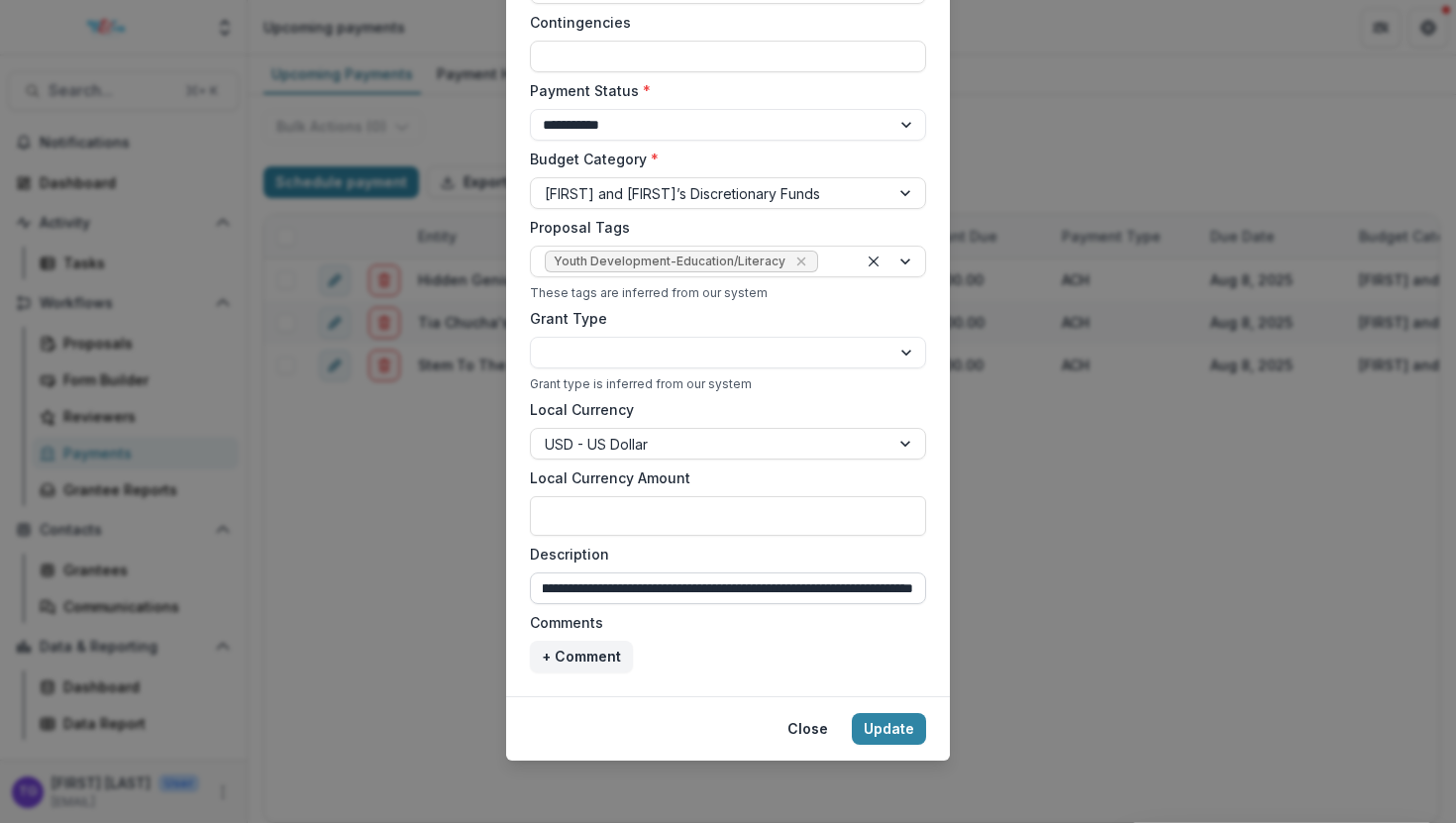 paste on "*********" 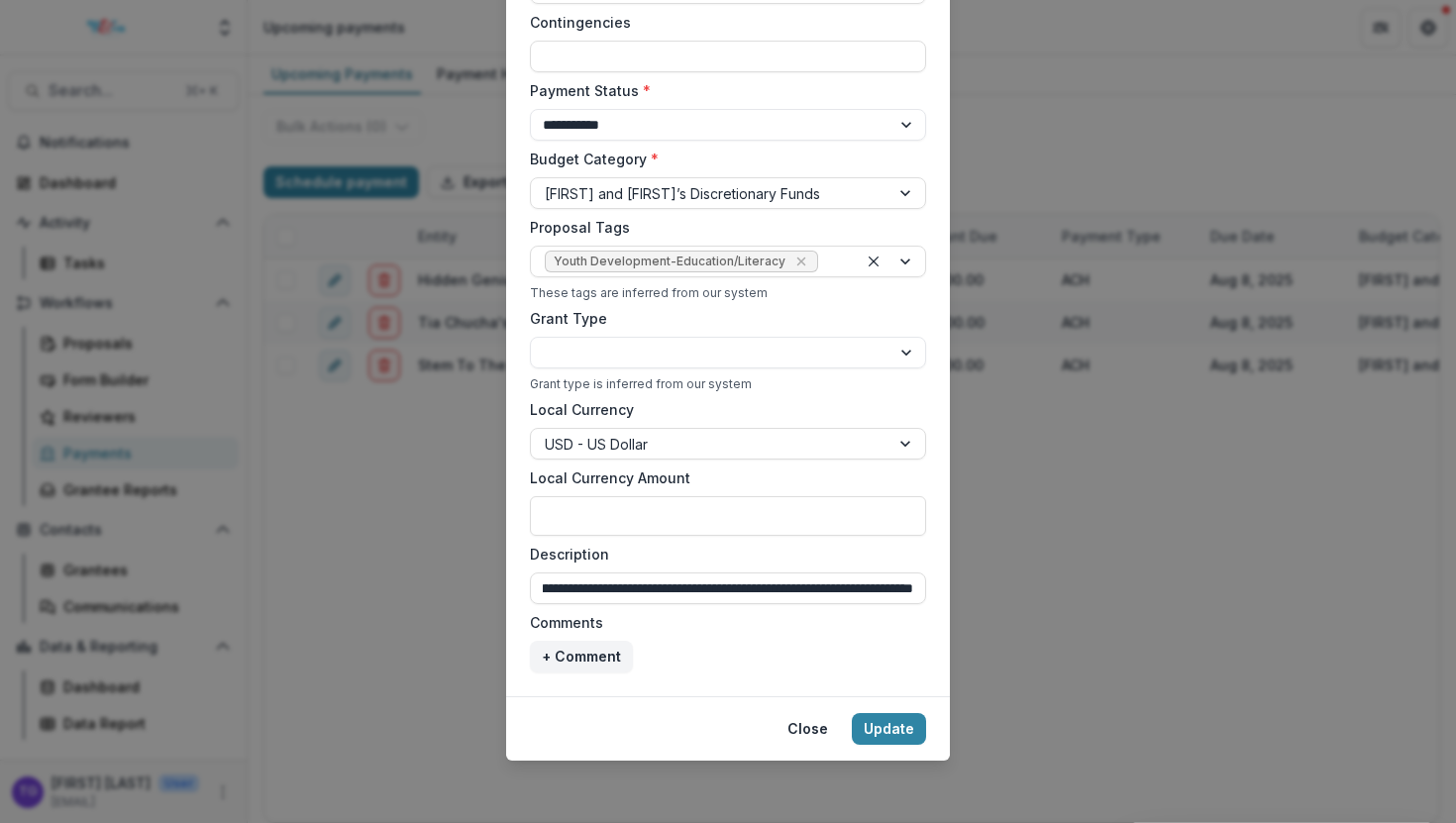 type on "**********" 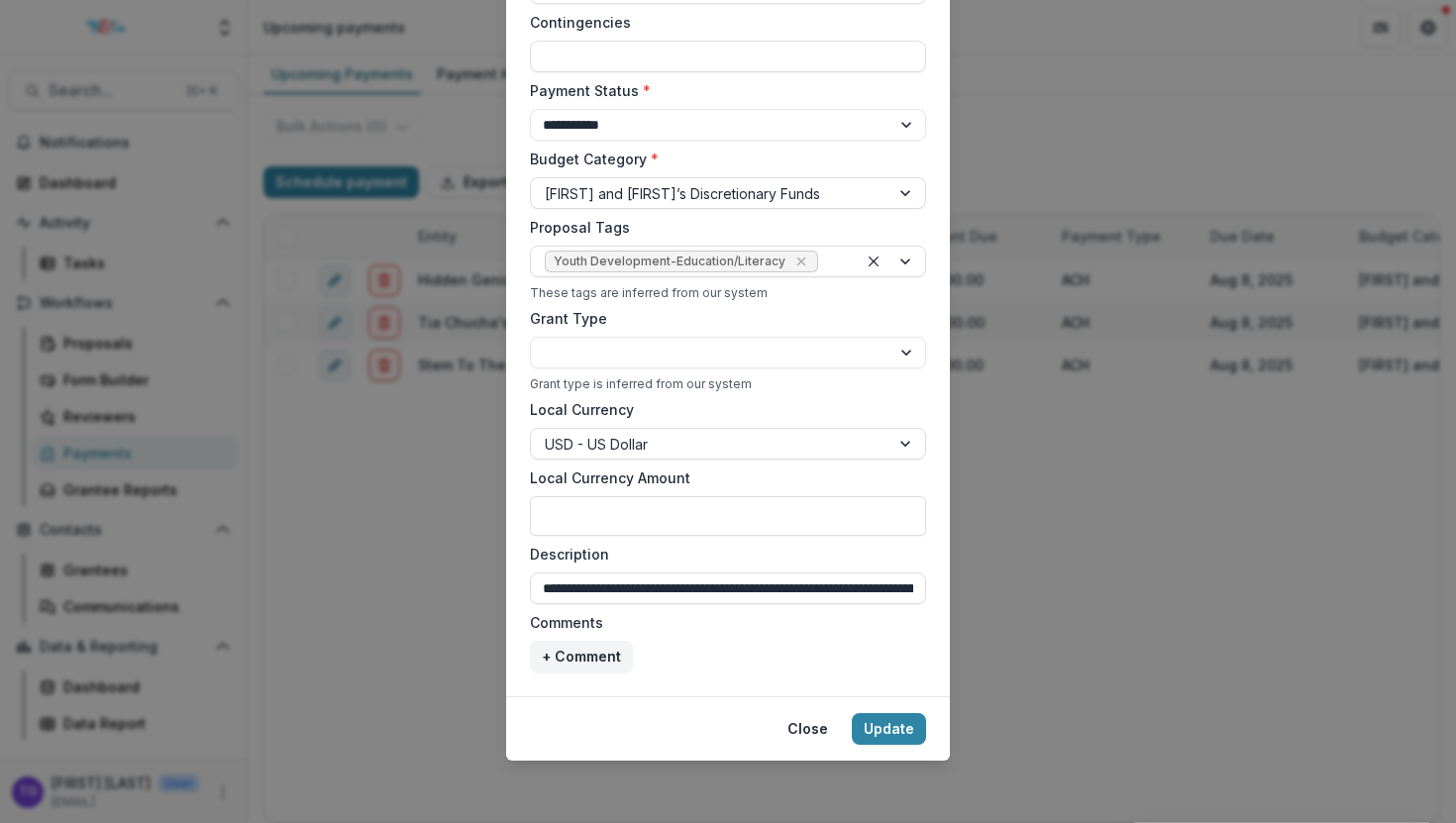 select on "******" 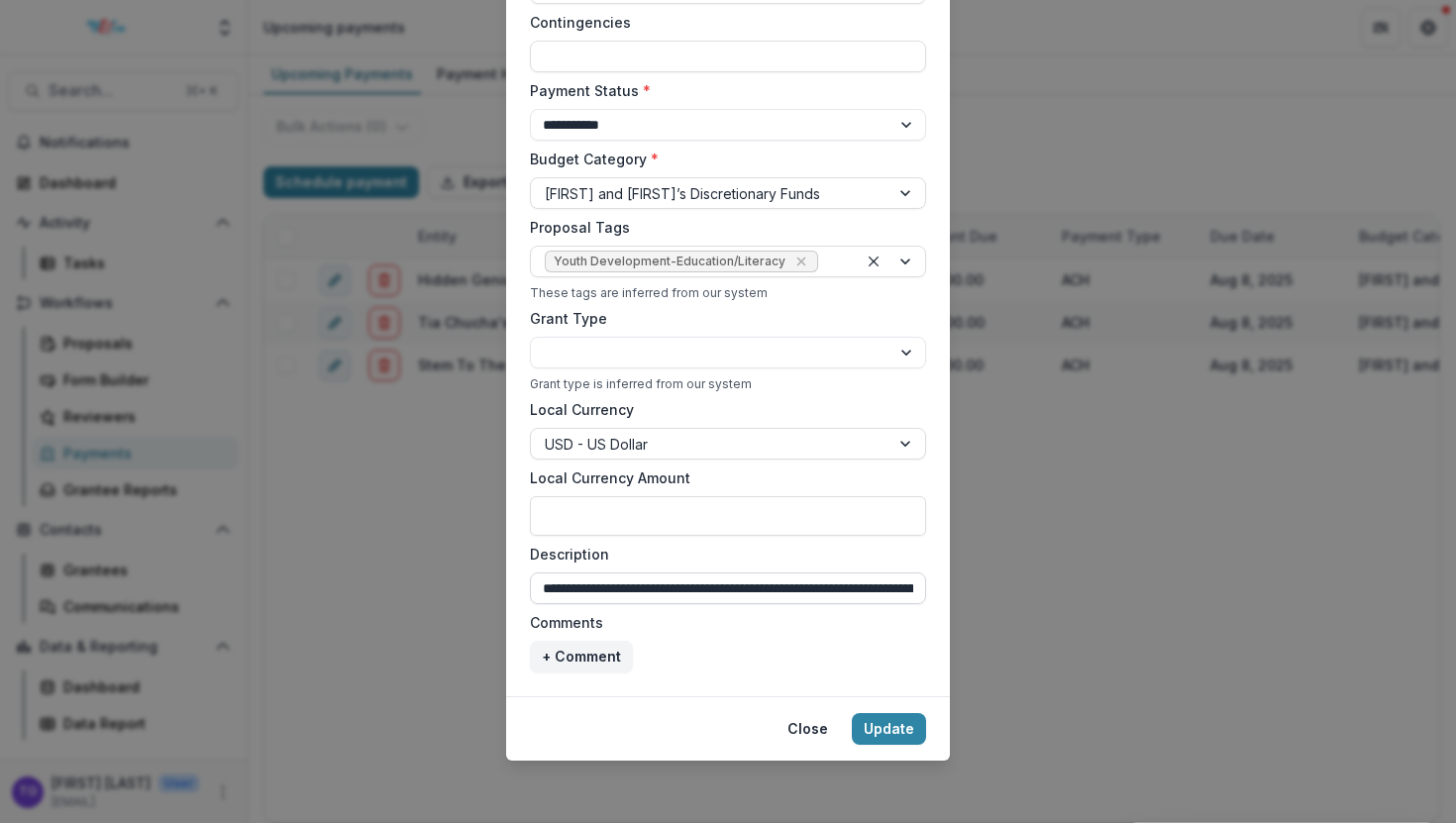 click on "**********" at bounding box center (728, 588) 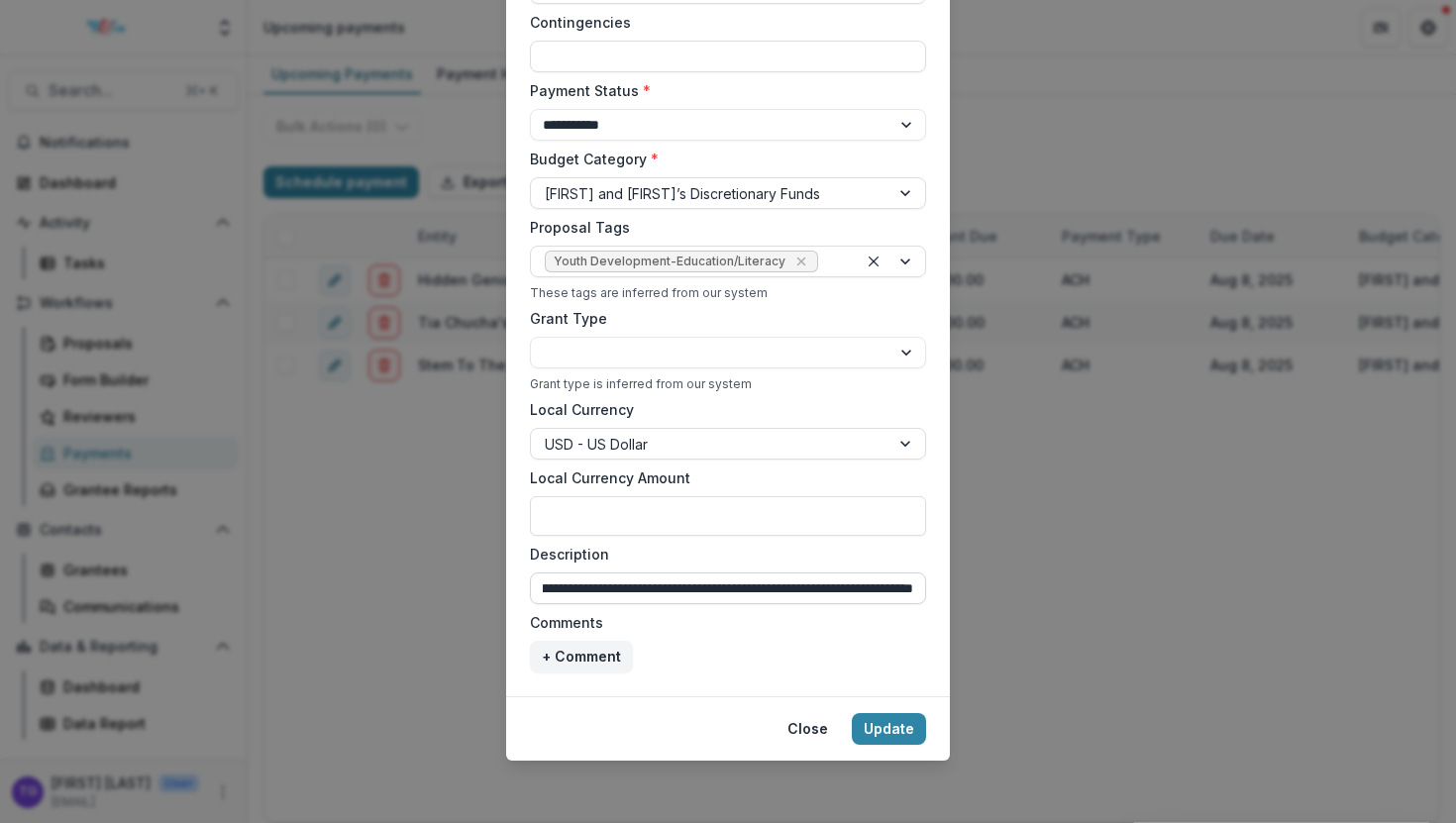scroll, scrollTop: 0, scrollLeft: 339, axis: horizontal 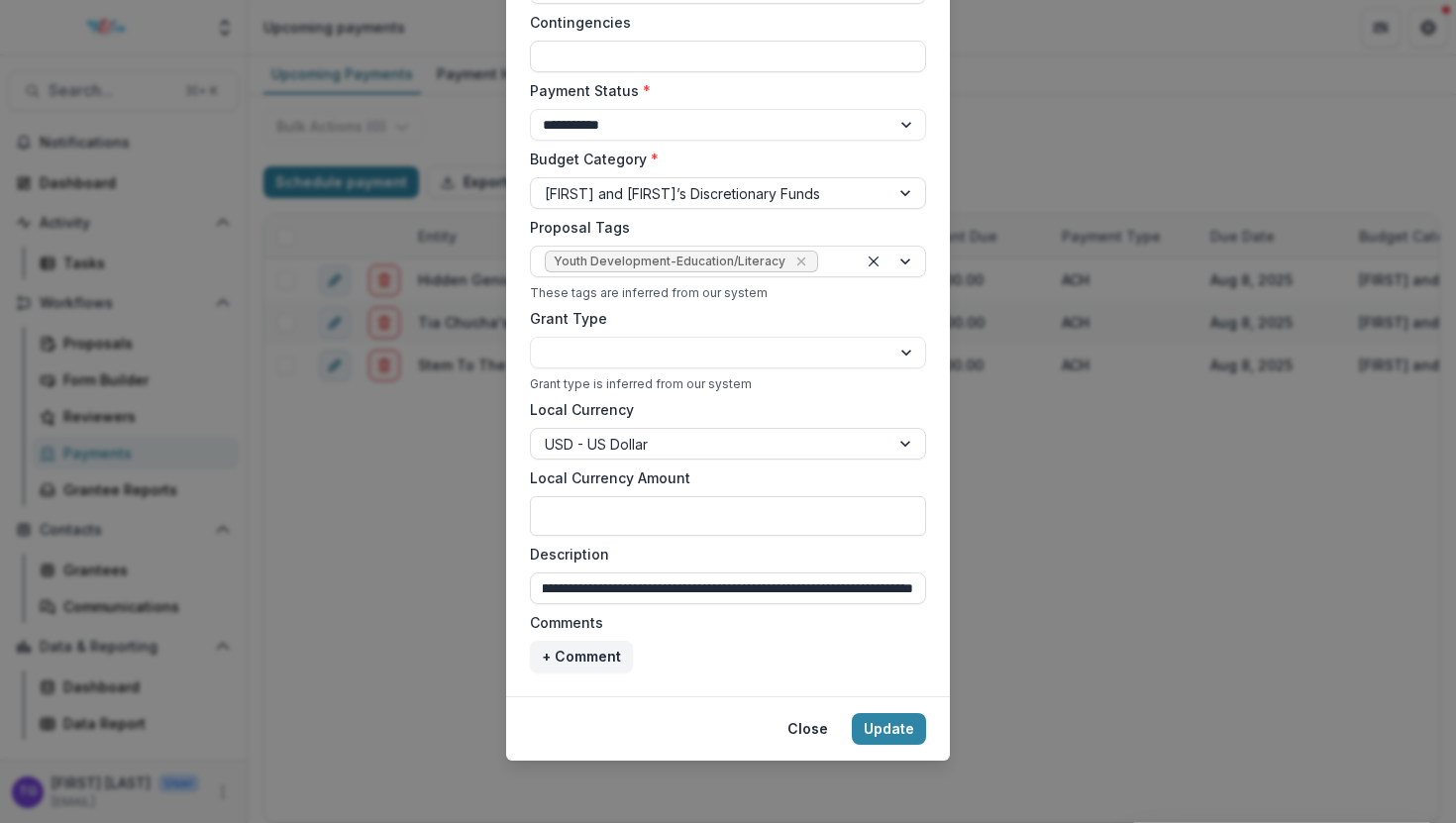 type on "**********" 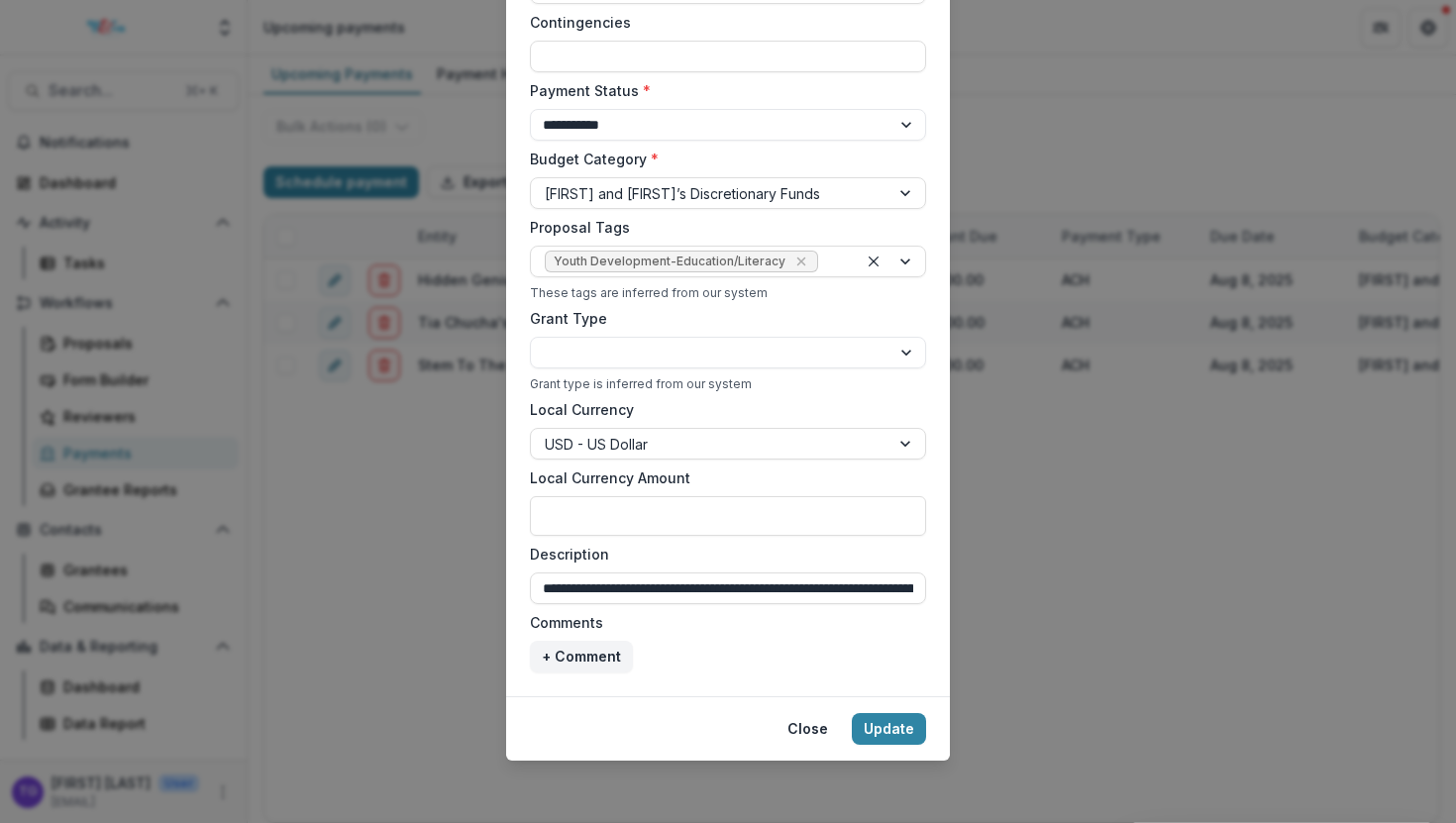 select on "******" 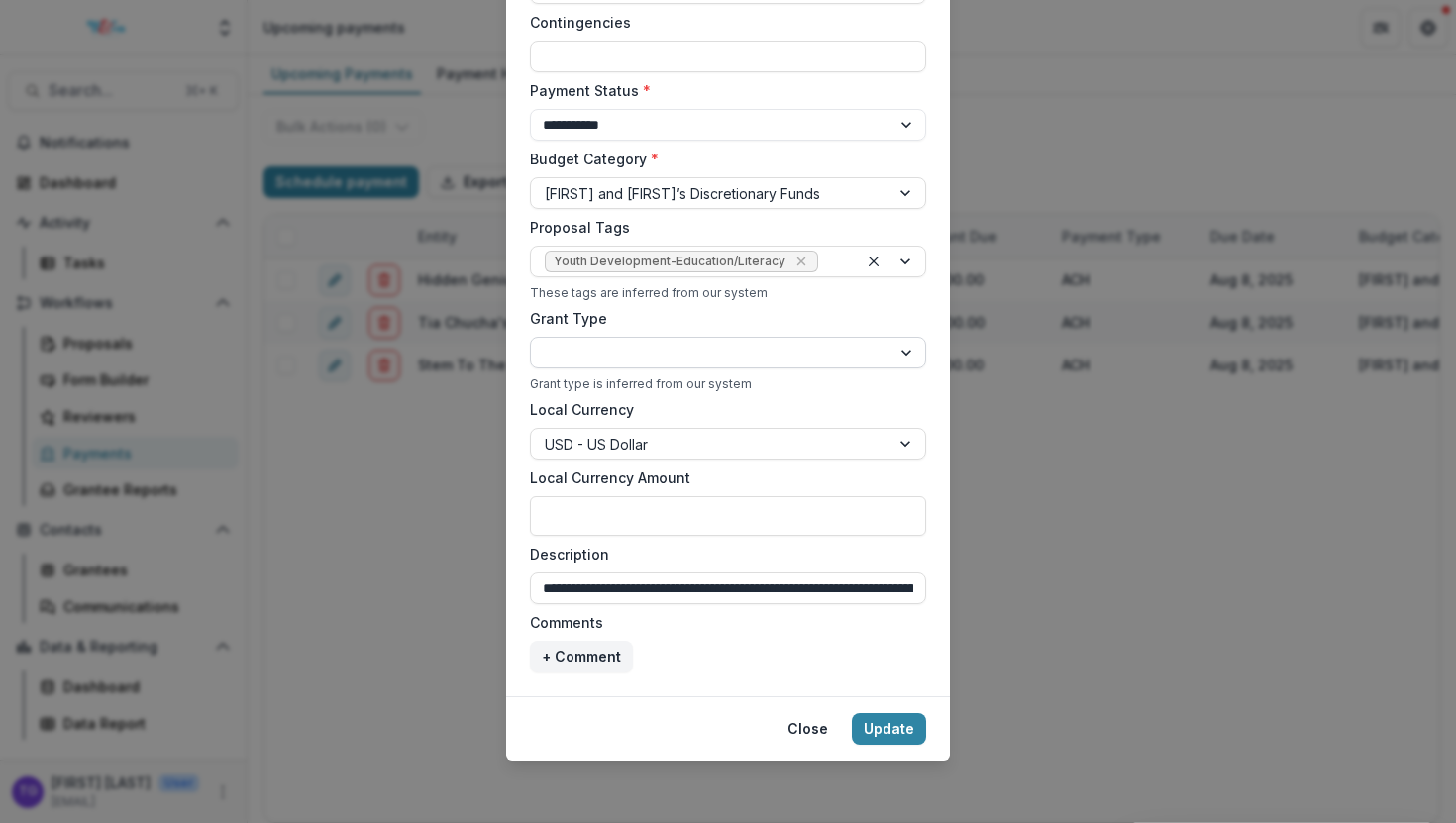 click on "**********" at bounding box center [728, 353] 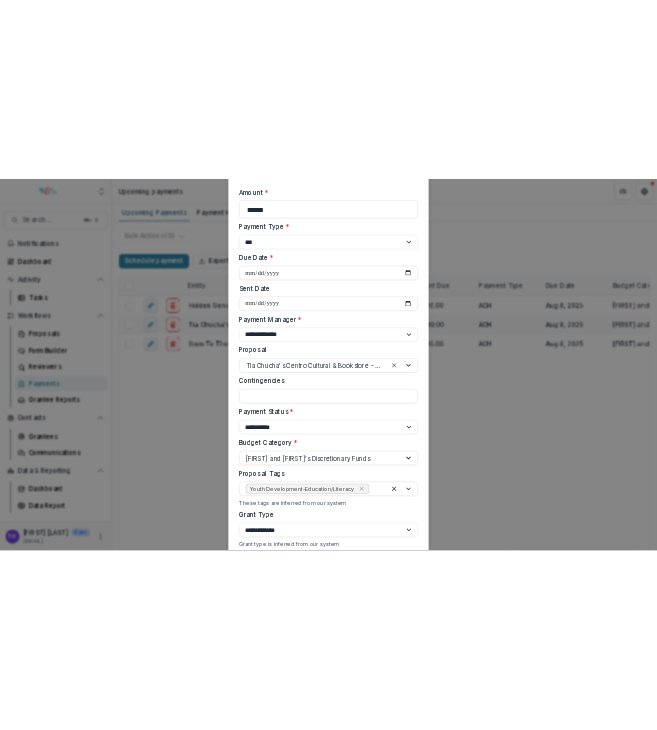 scroll, scrollTop: 585, scrollLeft: 0, axis: vertical 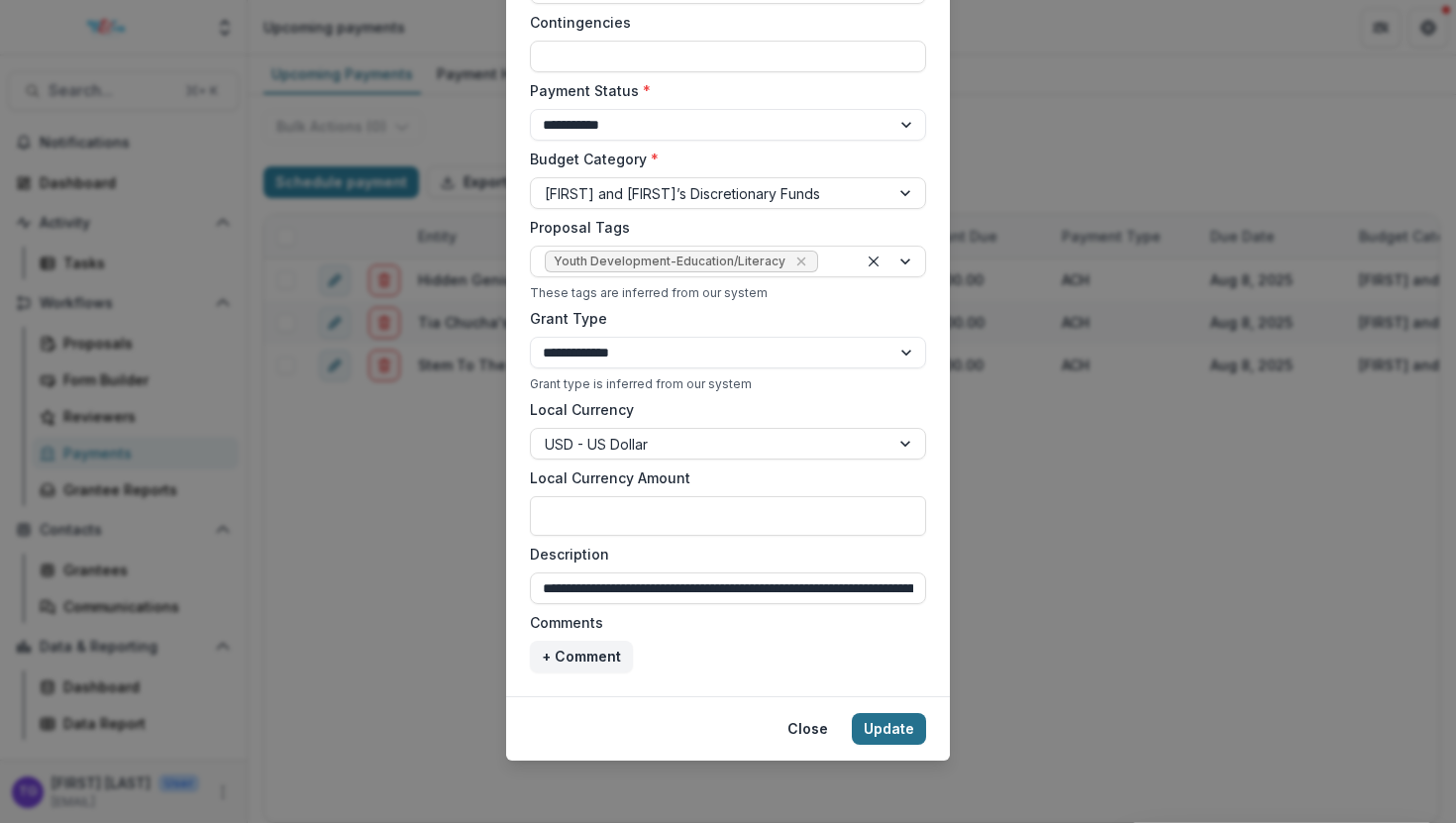 click on "Update" at bounding box center (888, 729) 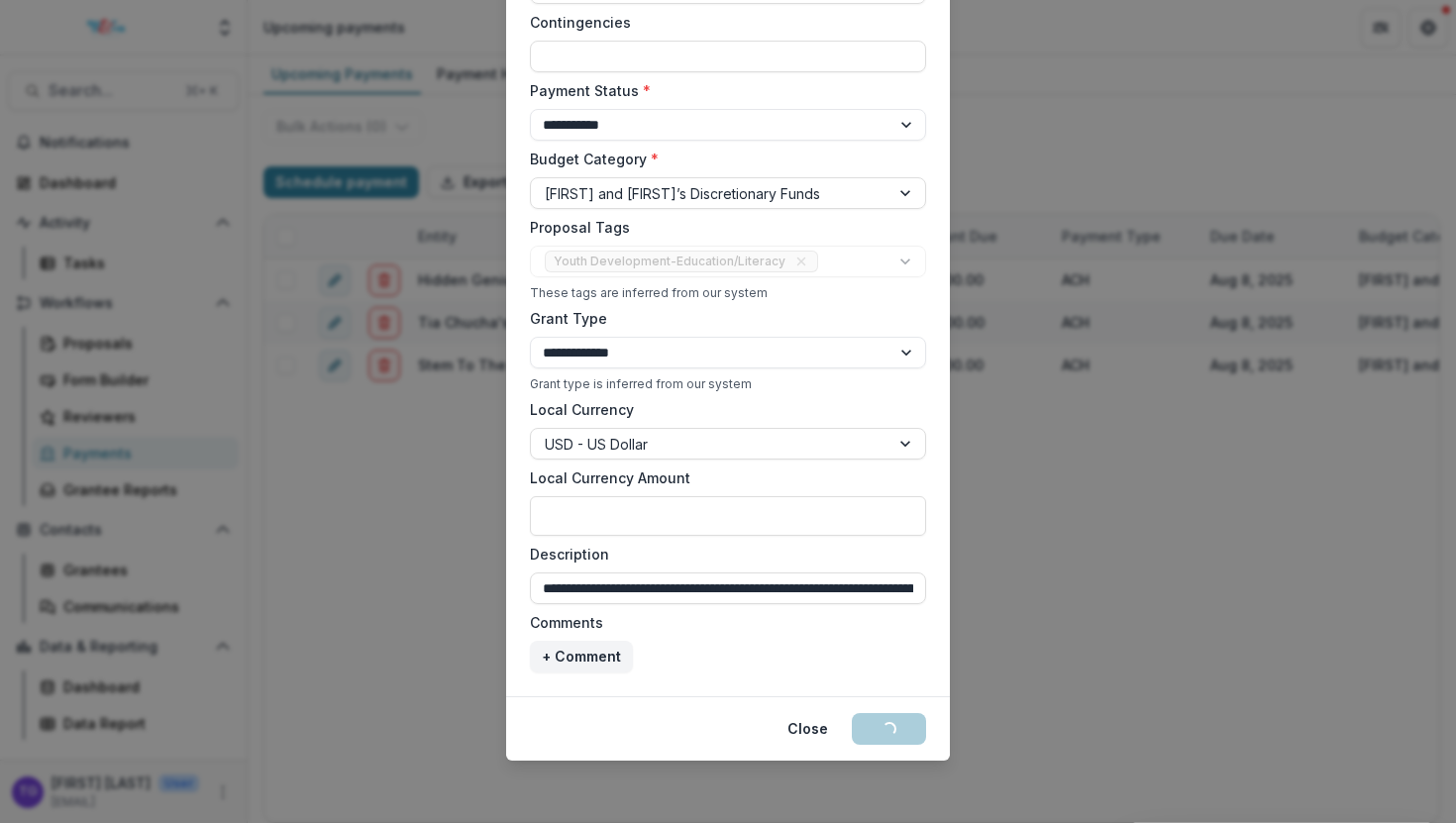 select on "******" 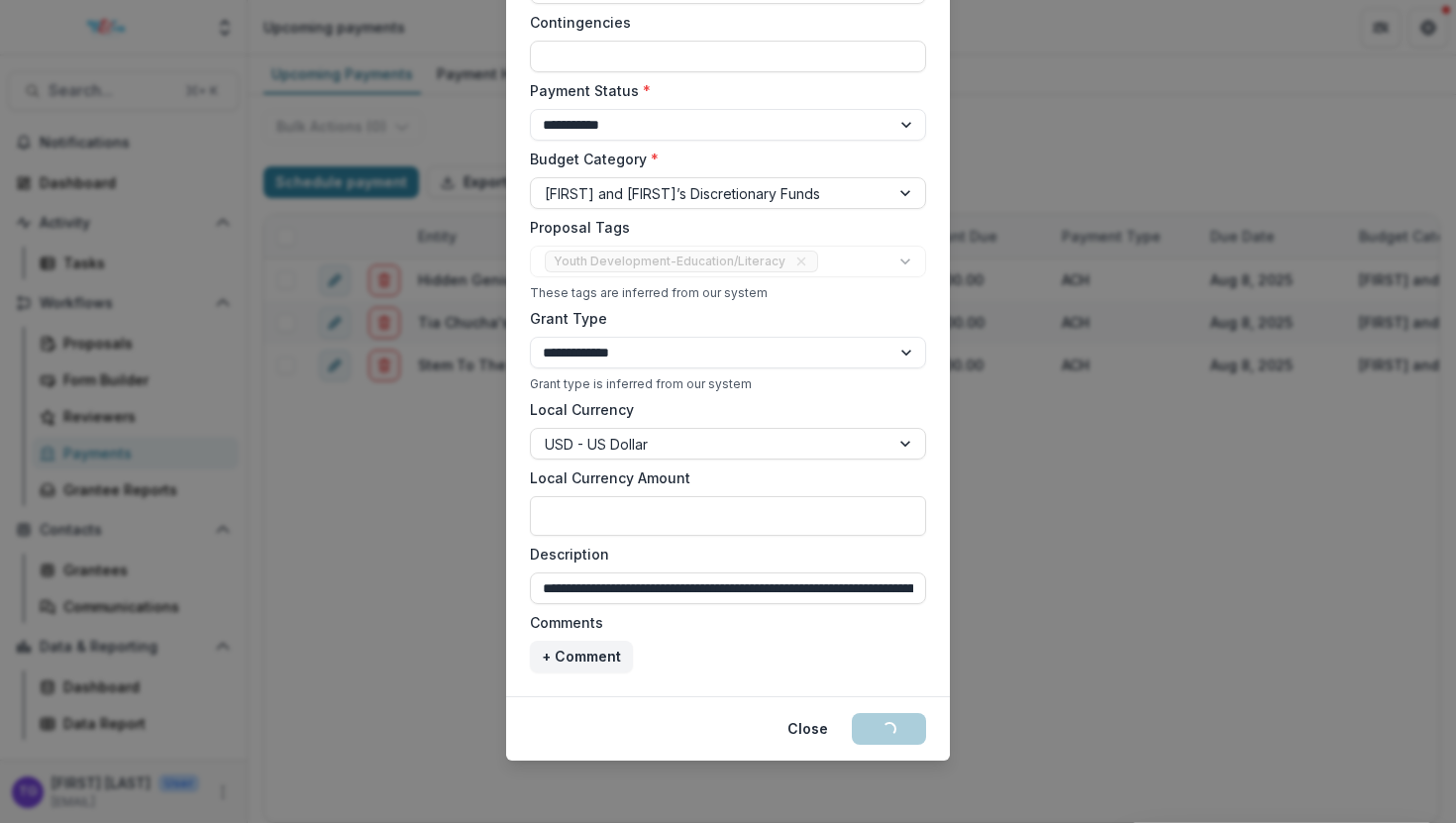 select on "******" 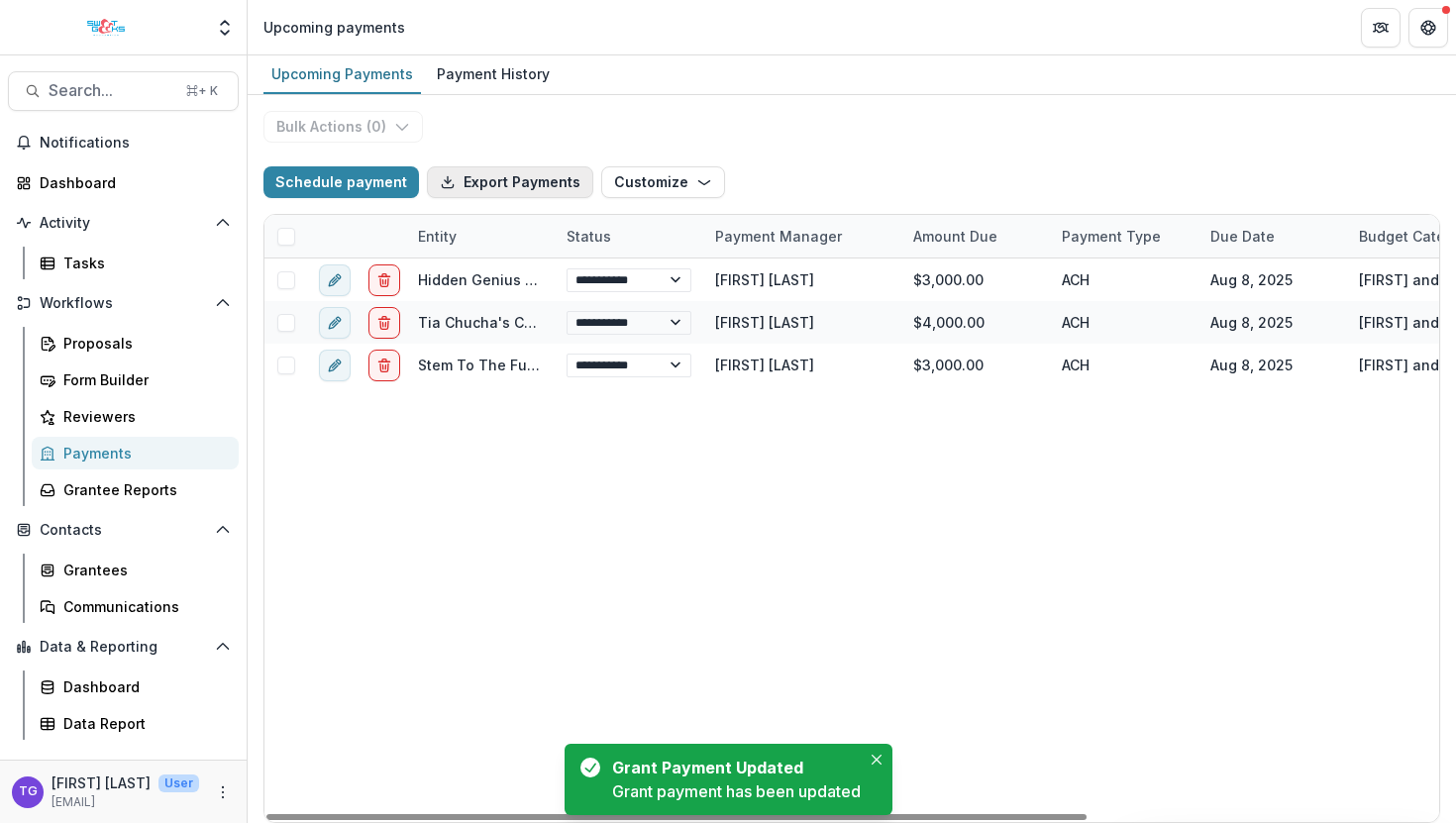 click on "Export Payments" at bounding box center (510, 182) 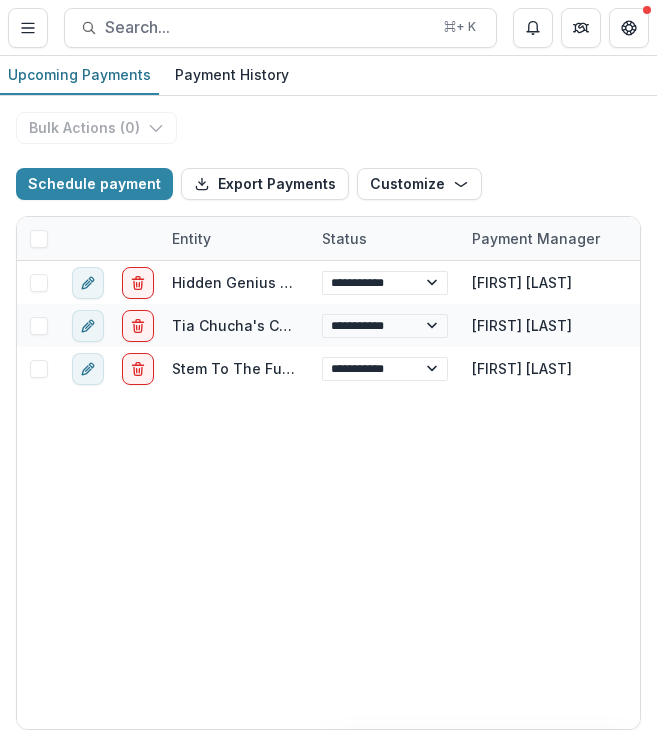 select on "******" 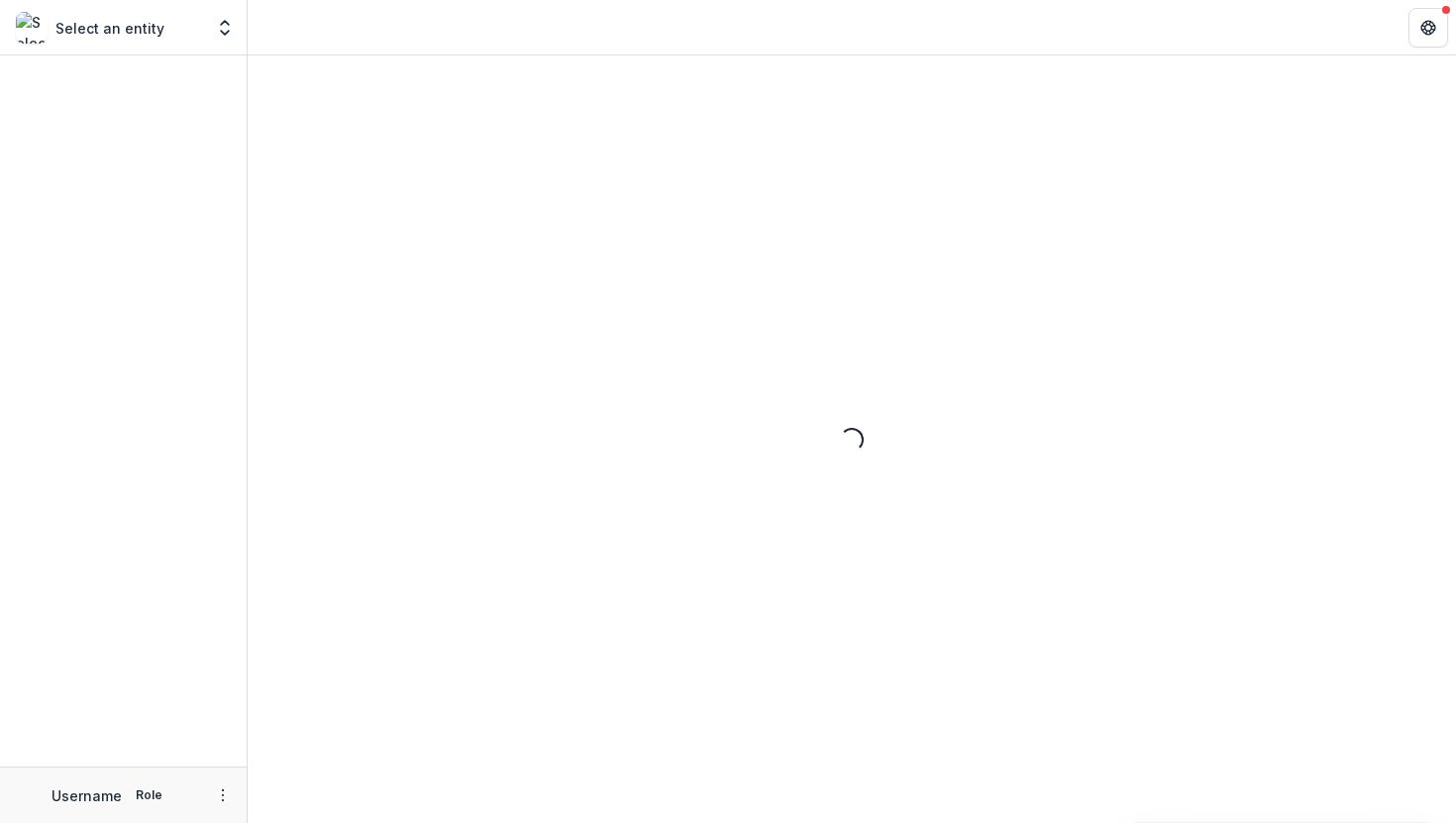 scroll, scrollTop: 0, scrollLeft: 0, axis: both 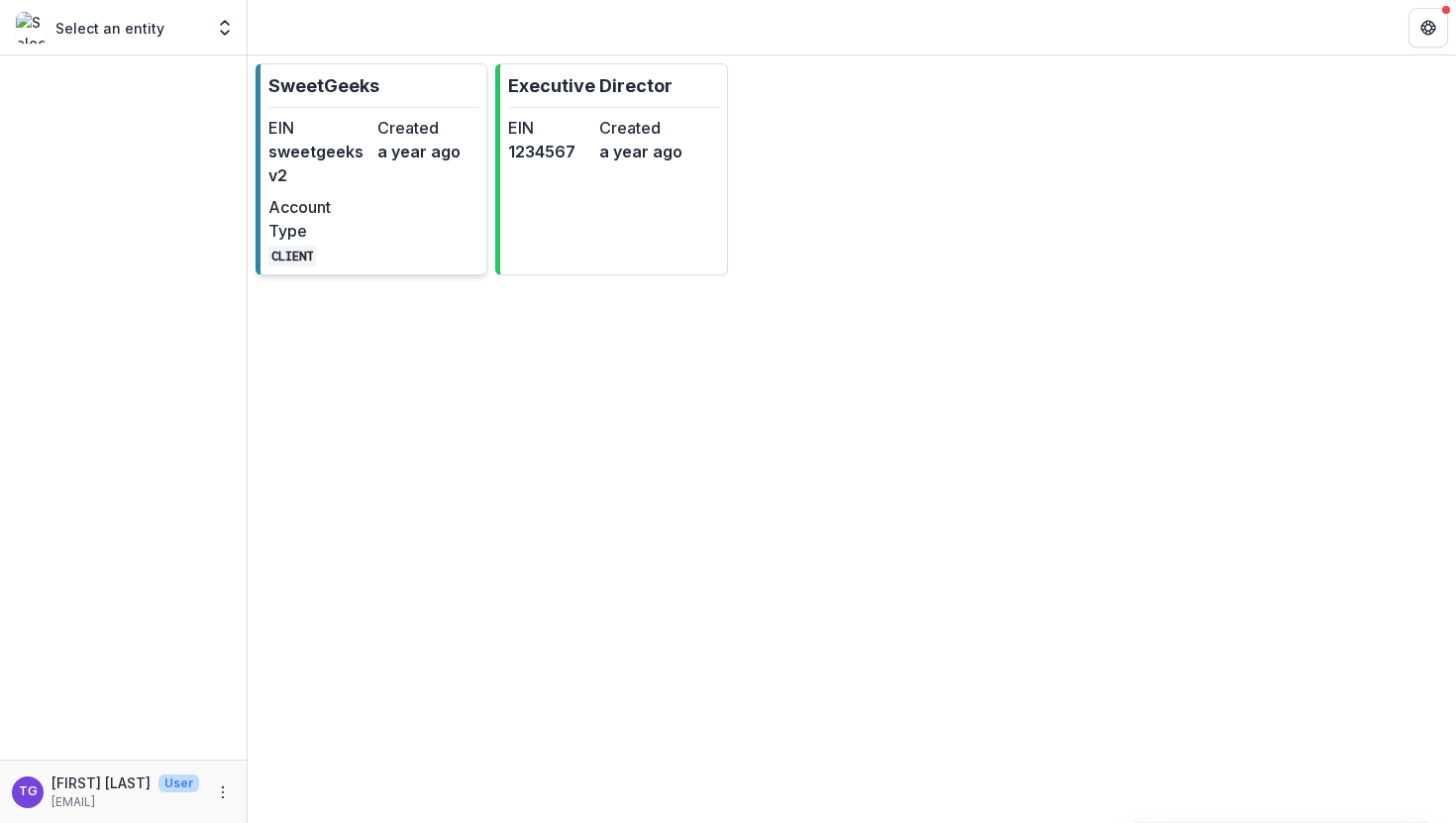 click on "EIN sweetgeeksv2 Created a year ago Account Type CLIENT" at bounding box center [373, 191] 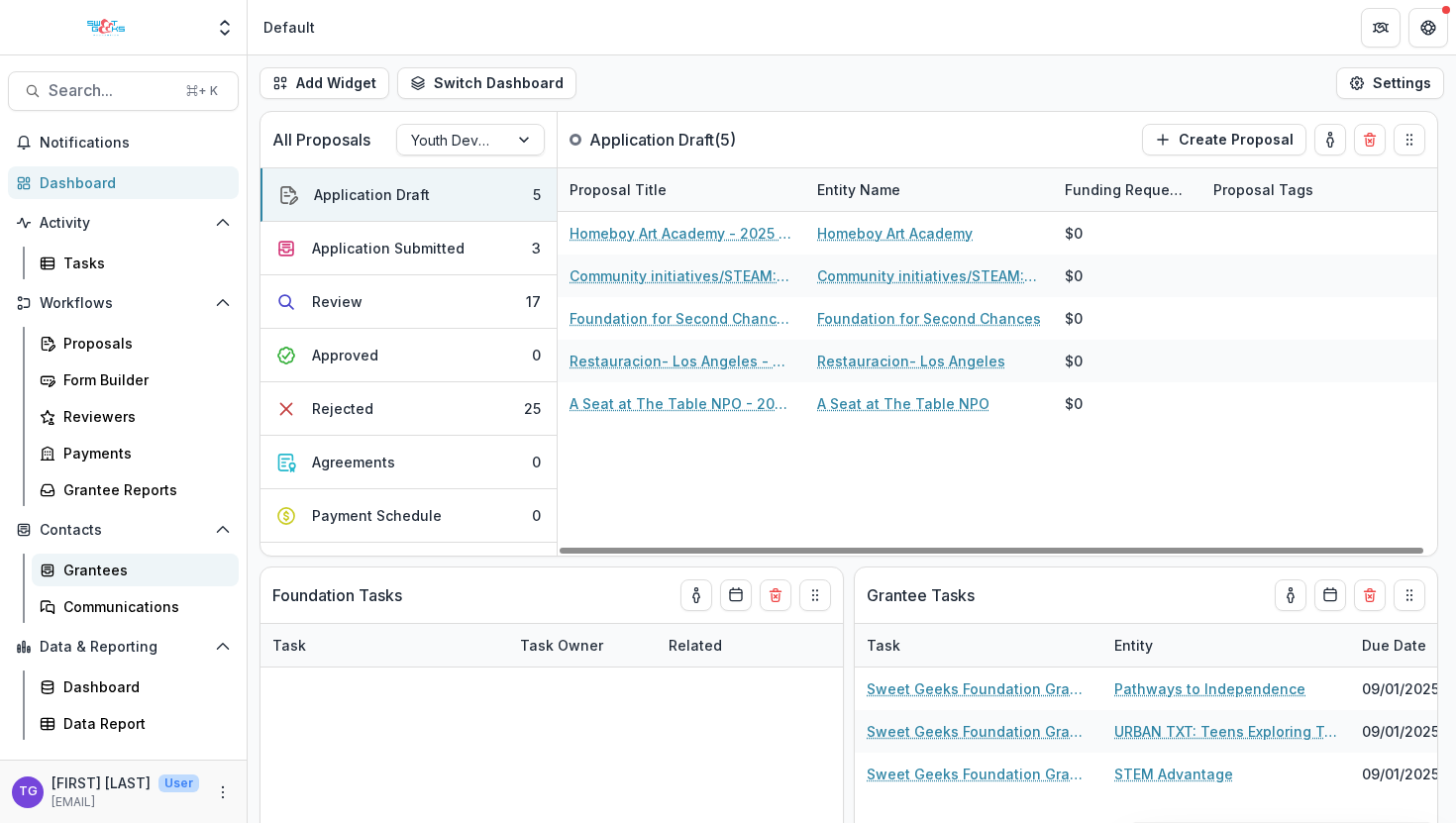 click on "Grantees" at bounding box center [143, 569] 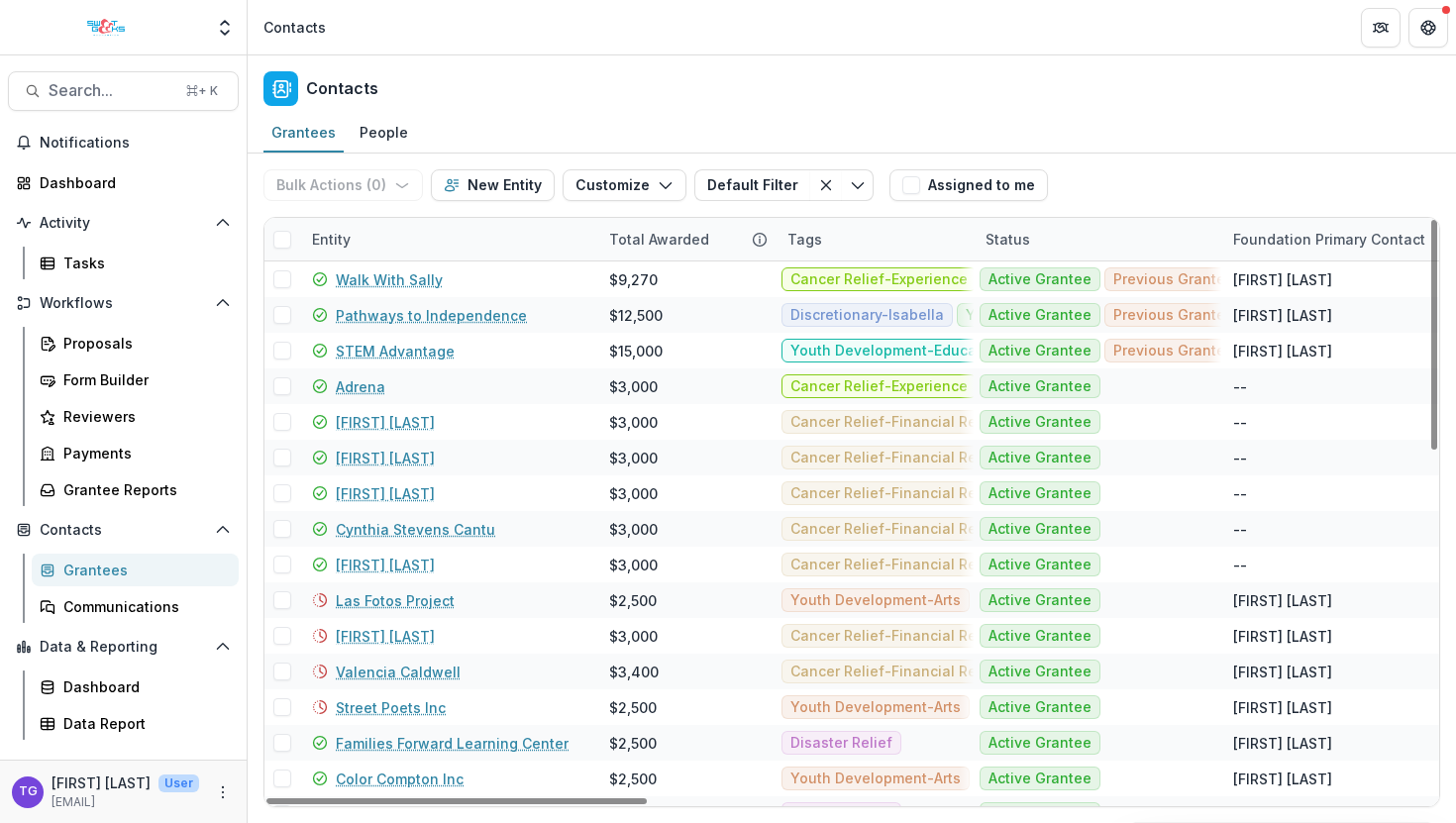 click on "Entity" at bounding box center (449, 239) 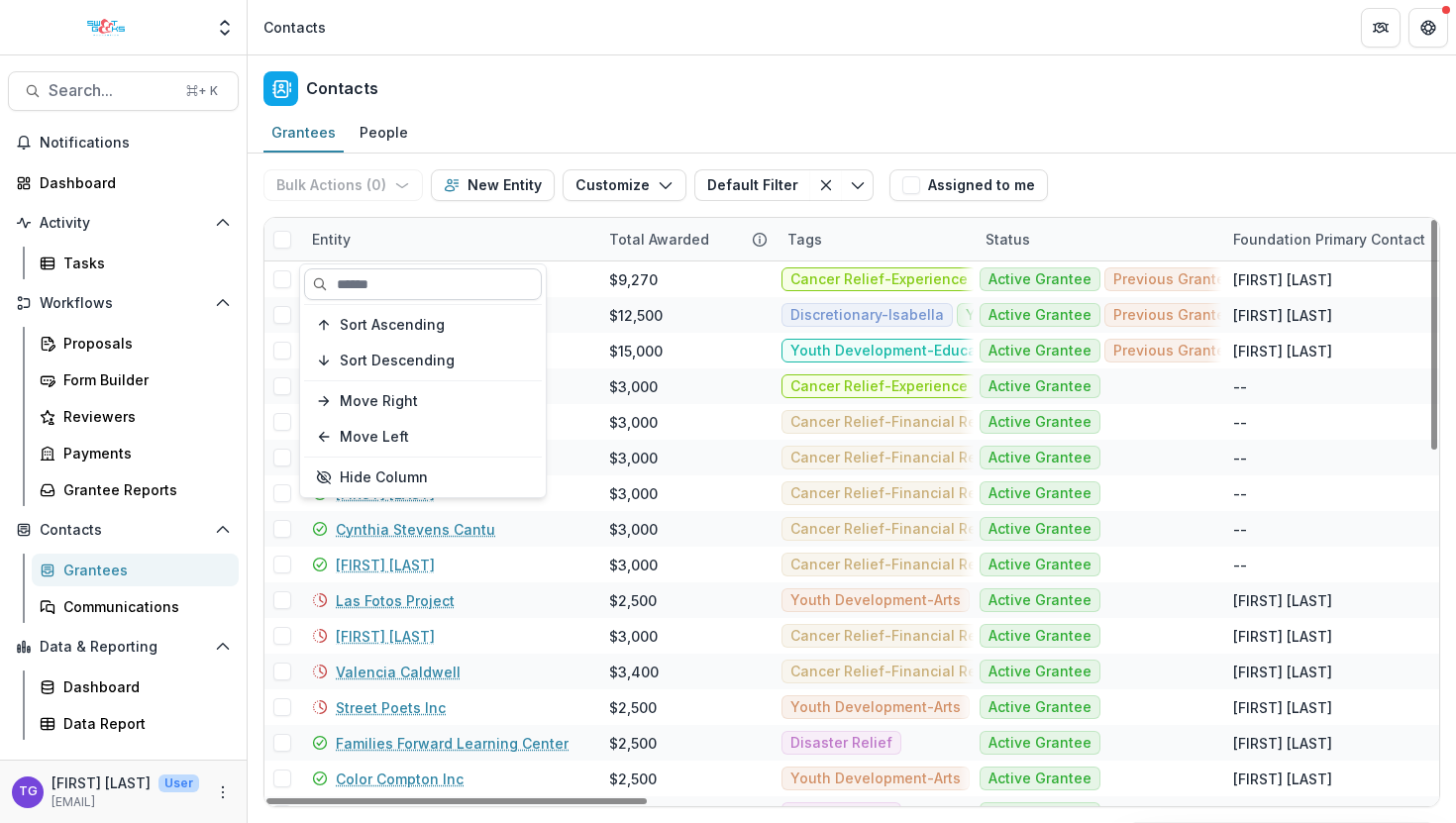 click at bounding box center (423, 284) 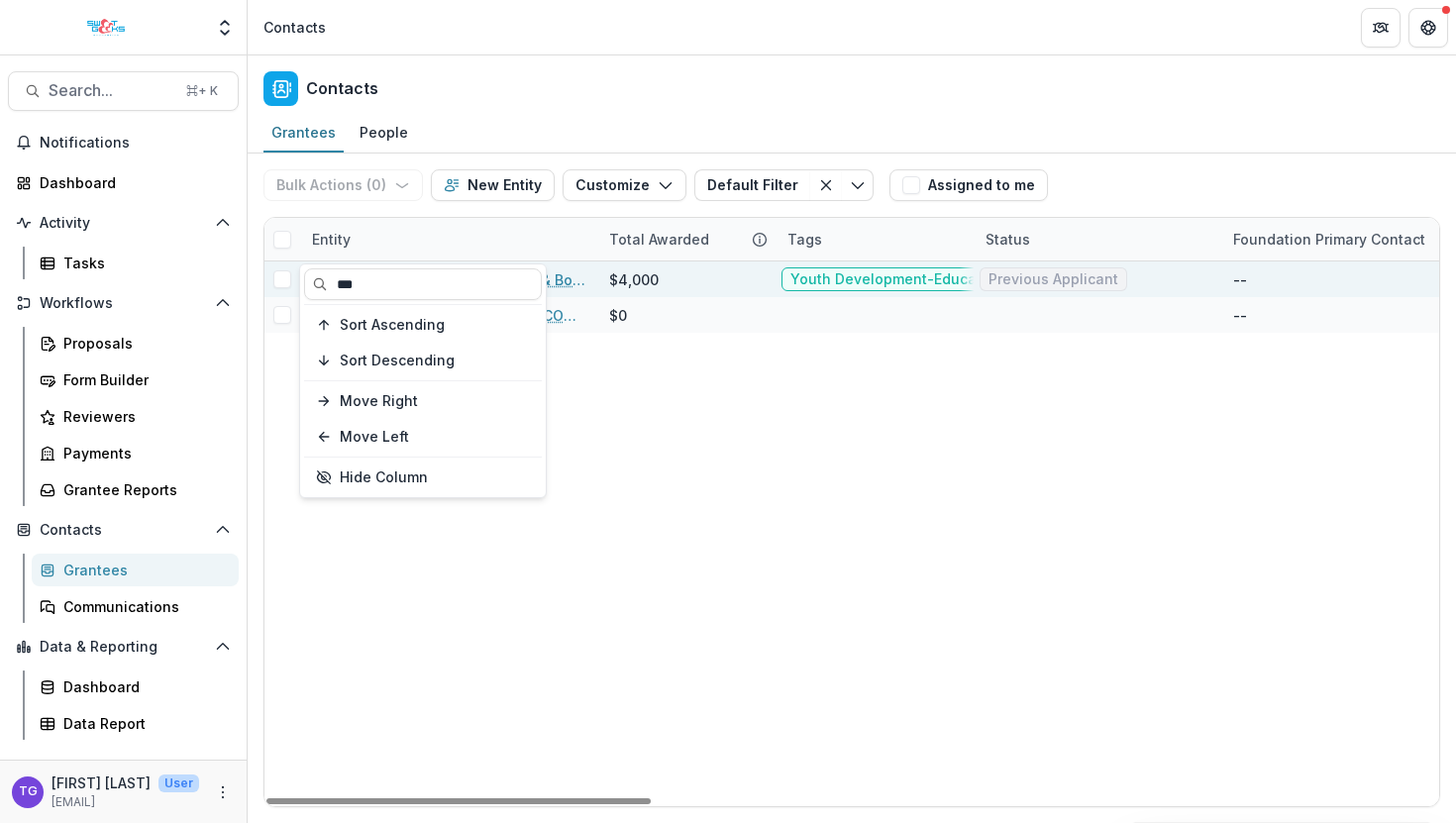 type on "***" 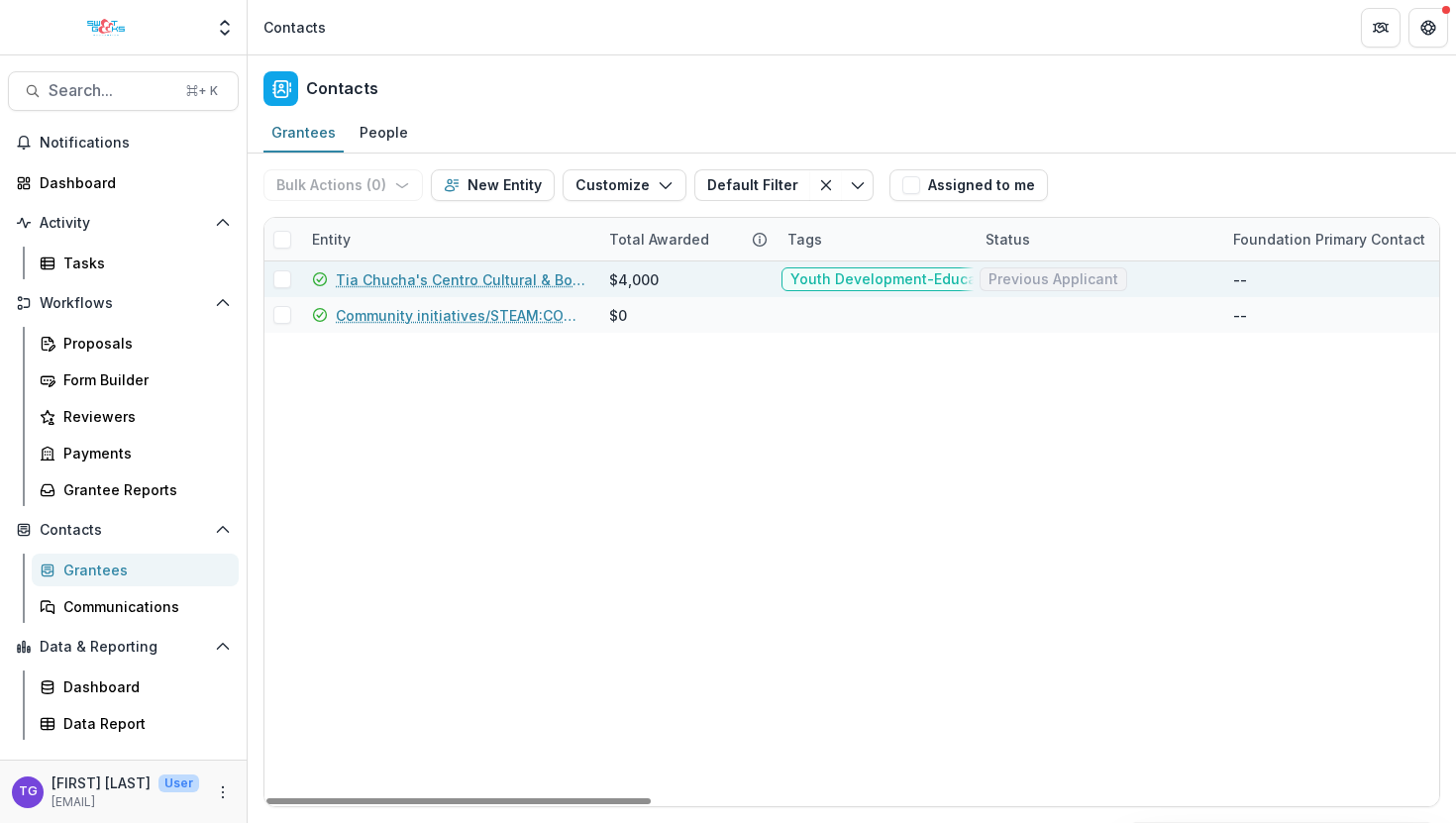 click on "Tia Chucha's Centro Cultural & Bookstore" at bounding box center (461, 279) 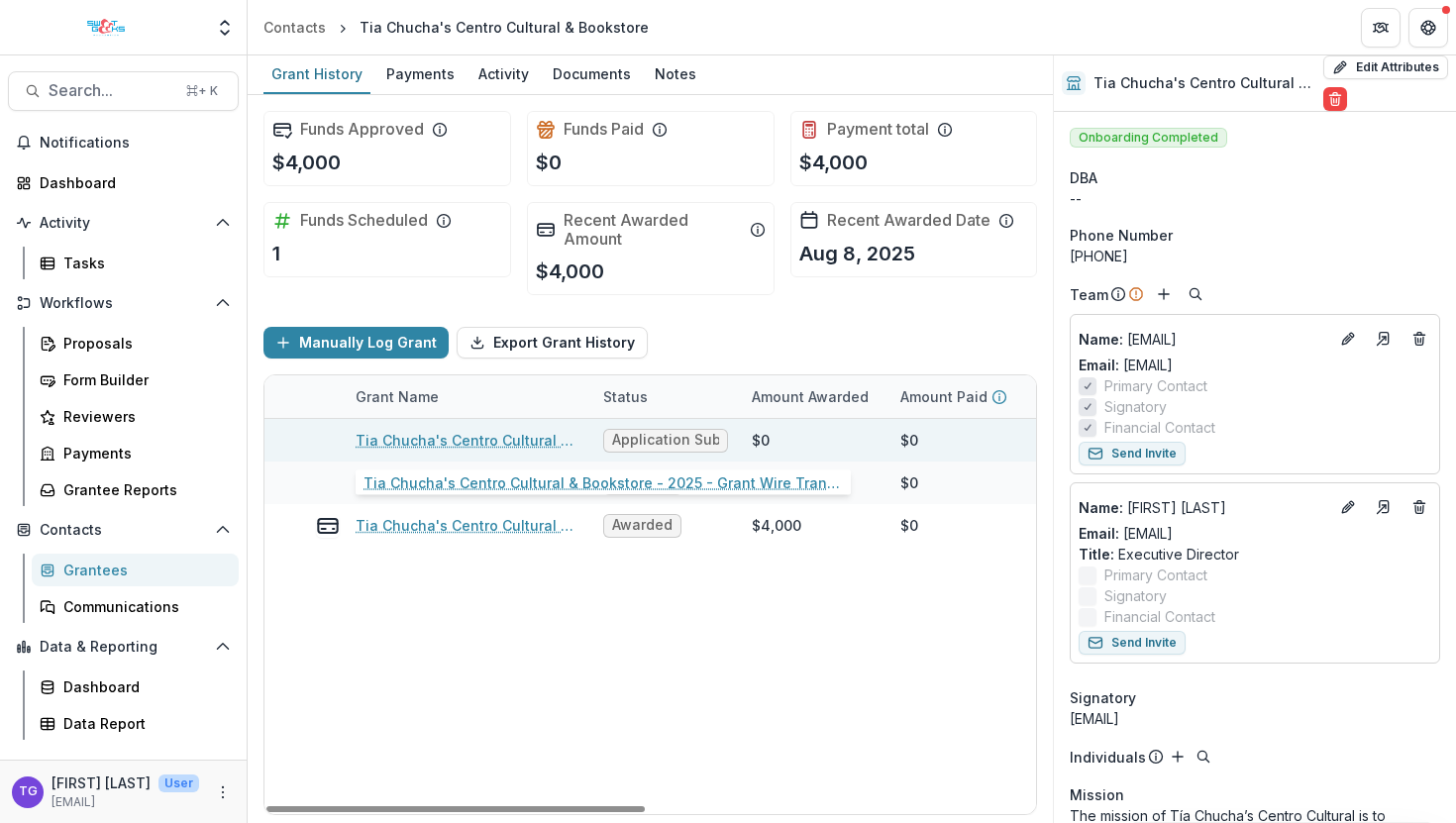 click on "Tia Chucha's Centro Cultural & Bookstore - 2025 - Grant Wire Transfer Form" at bounding box center (468, 440) 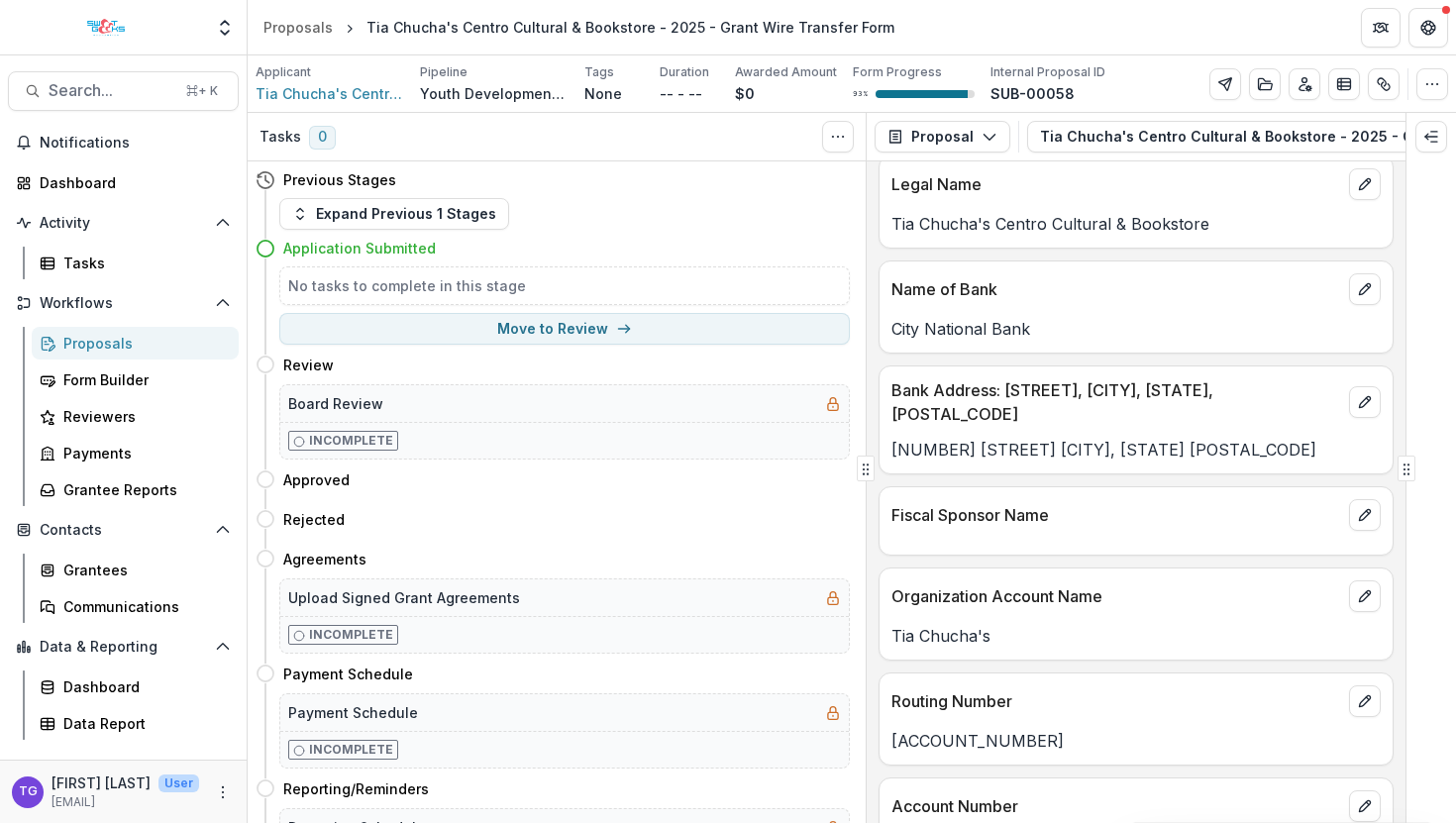 scroll, scrollTop: 128, scrollLeft: 0, axis: vertical 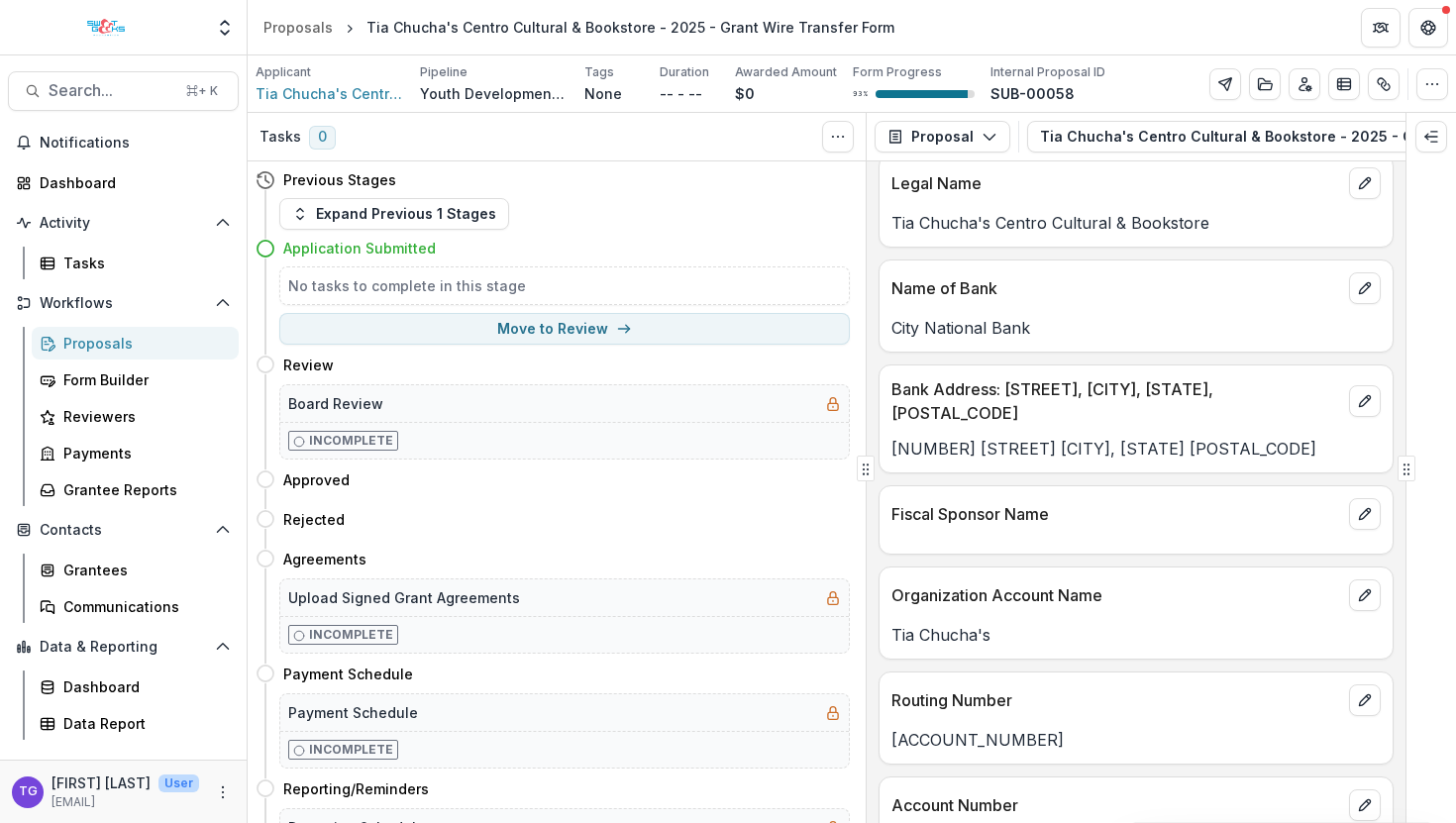 drag, startPoint x: 1032, startPoint y: 333, endPoint x: 888, endPoint y: 336, distance: 144.03125 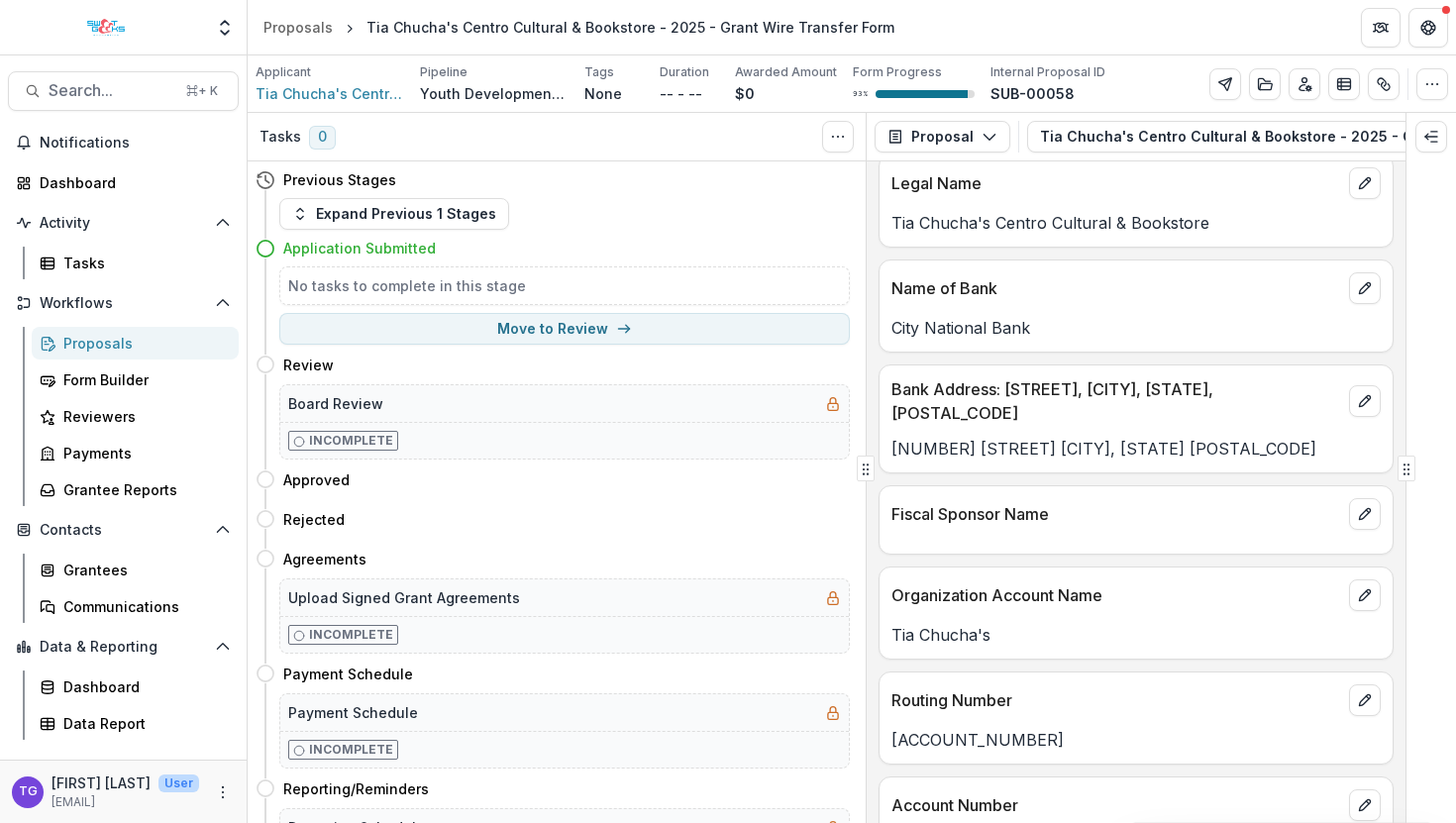 copy on "City National Bank" 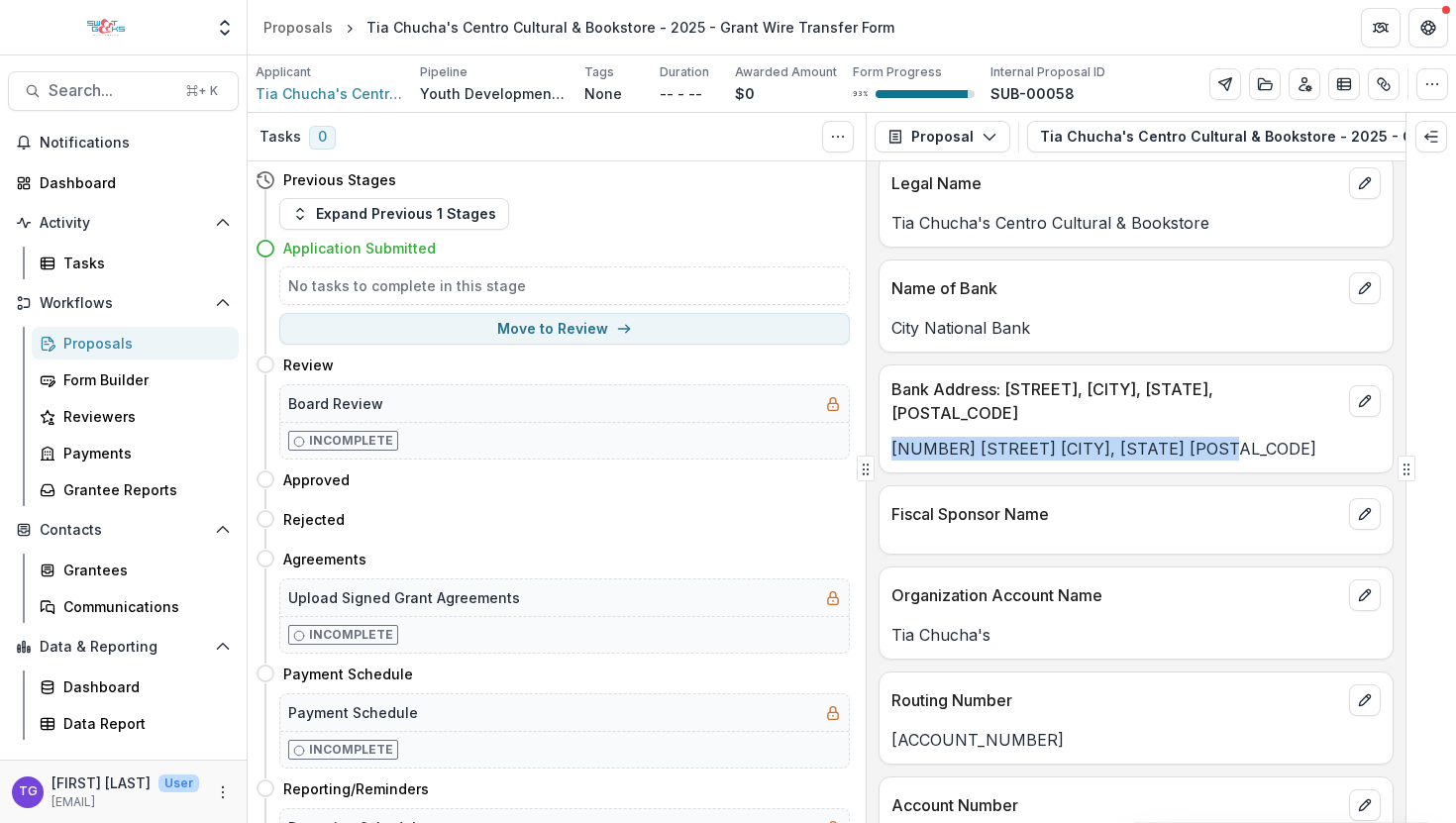 drag, startPoint x: 1195, startPoint y: 431, endPoint x: 891, endPoint y: 438, distance: 304.08058 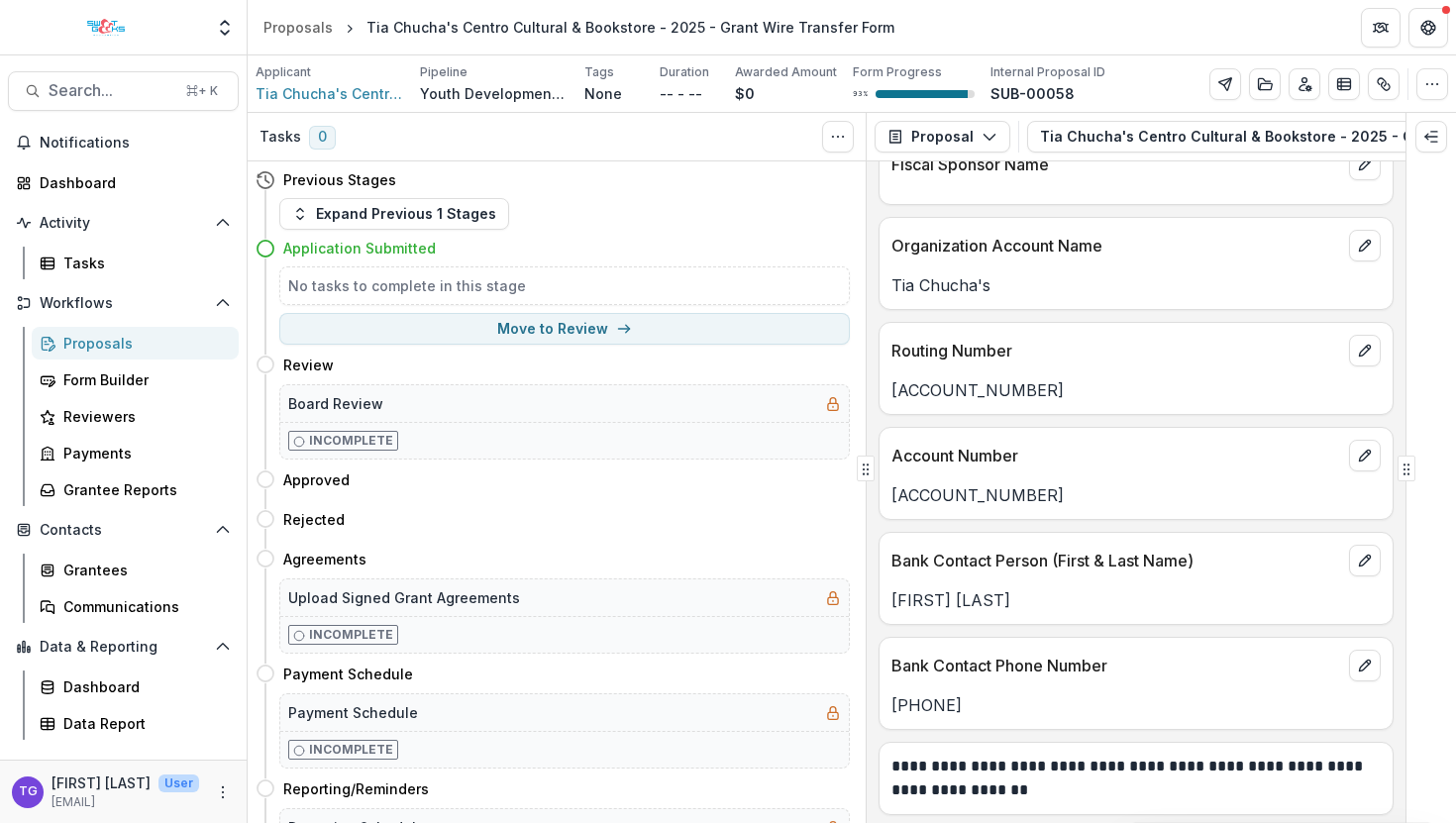 scroll, scrollTop: 475, scrollLeft: 0, axis: vertical 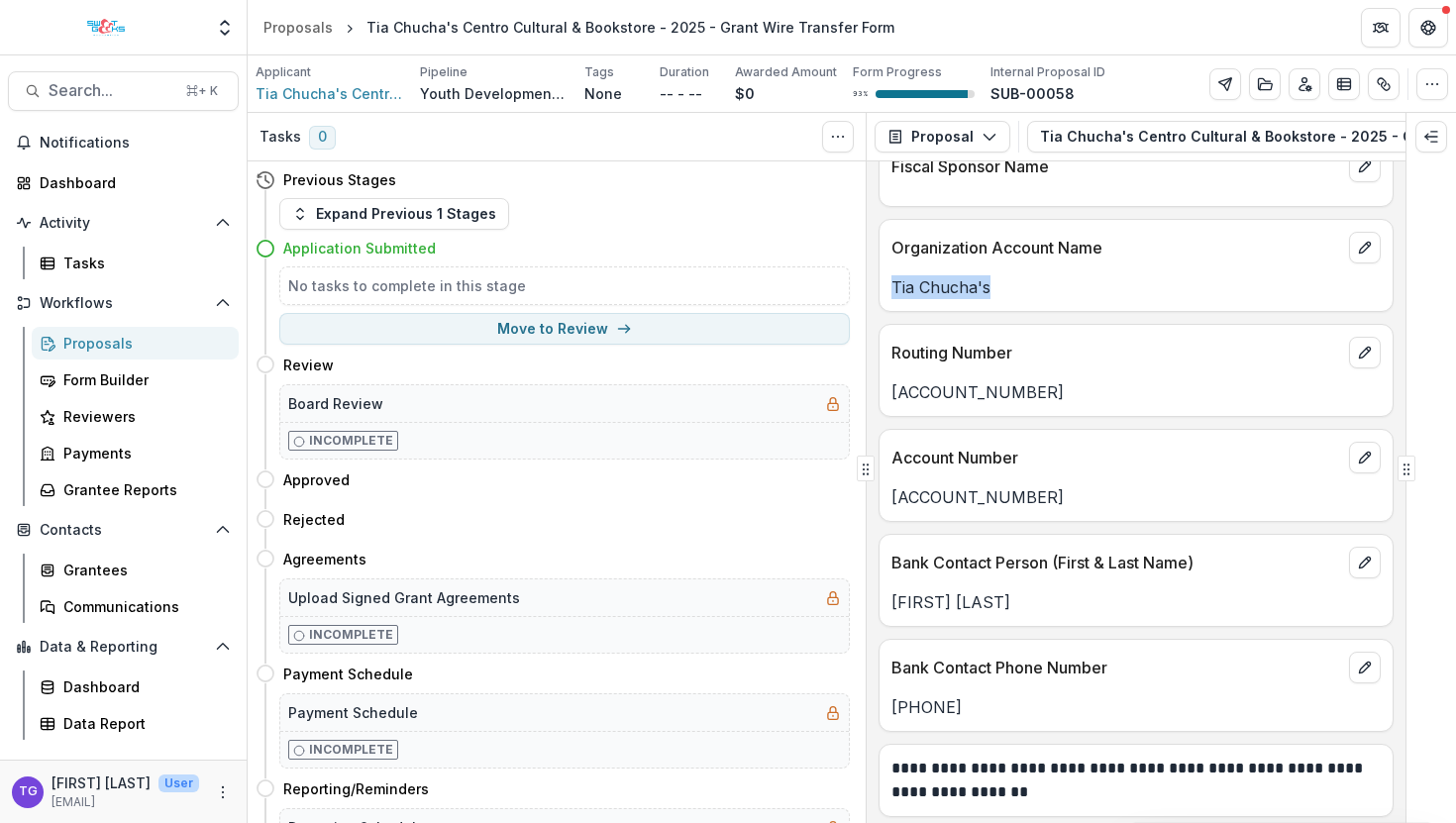 drag, startPoint x: 996, startPoint y: 274, endPoint x: 889, endPoint y: 277, distance: 107.04205 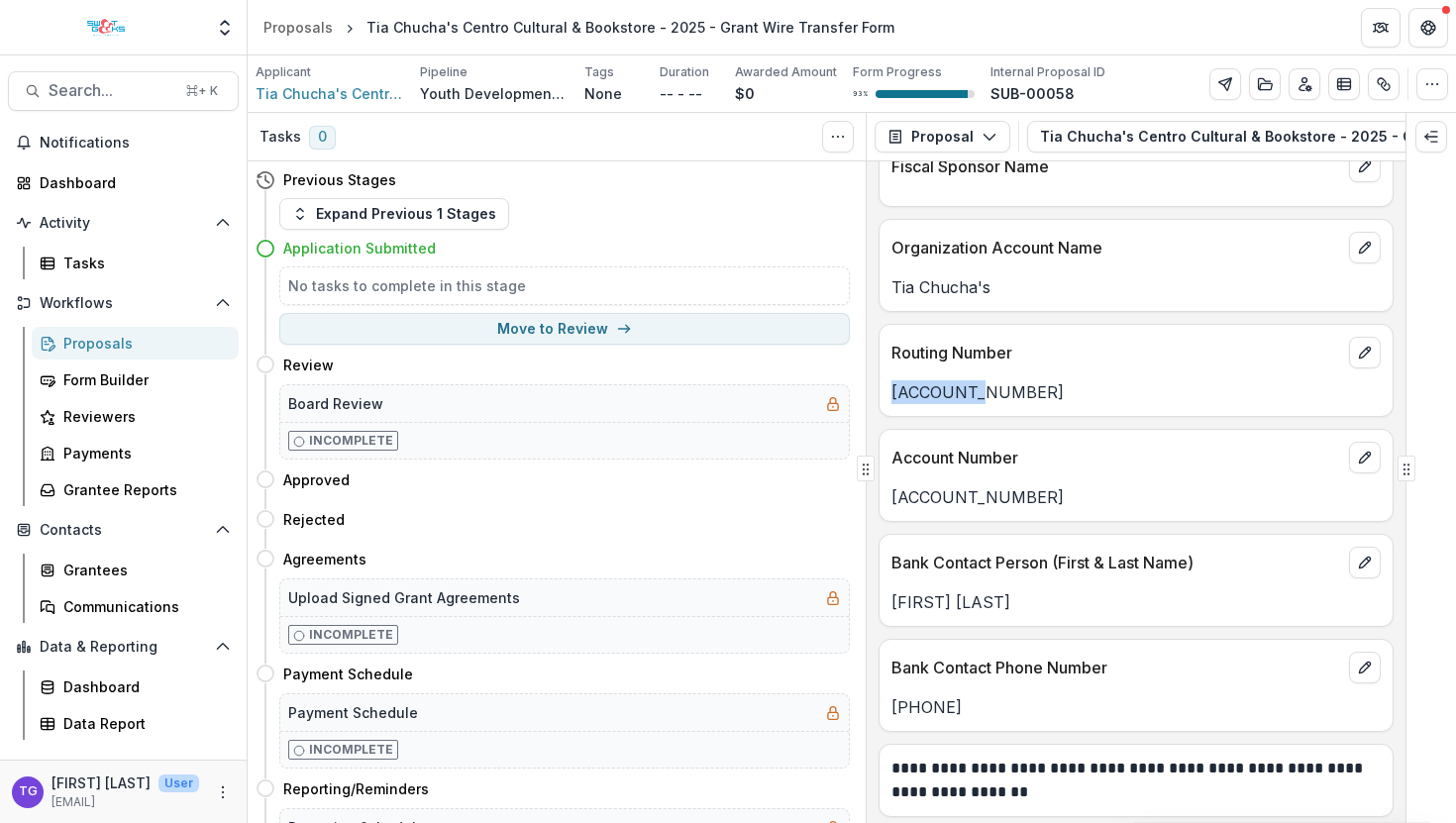 drag, startPoint x: 977, startPoint y: 377, endPoint x: 891, endPoint y: 382, distance: 86.145226 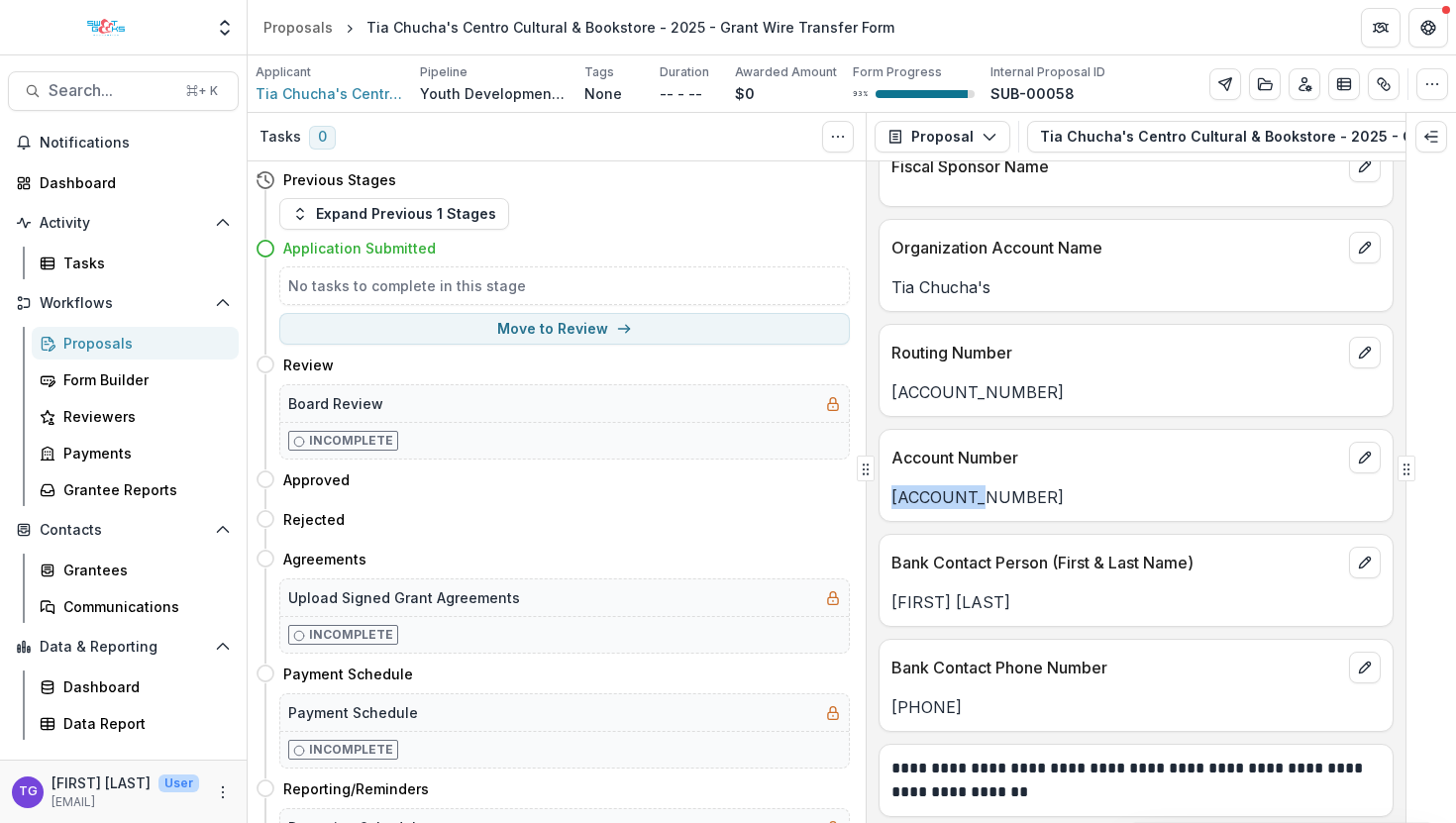drag, startPoint x: 978, startPoint y: 488, endPoint x: 887, endPoint y: 494, distance: 91.197588 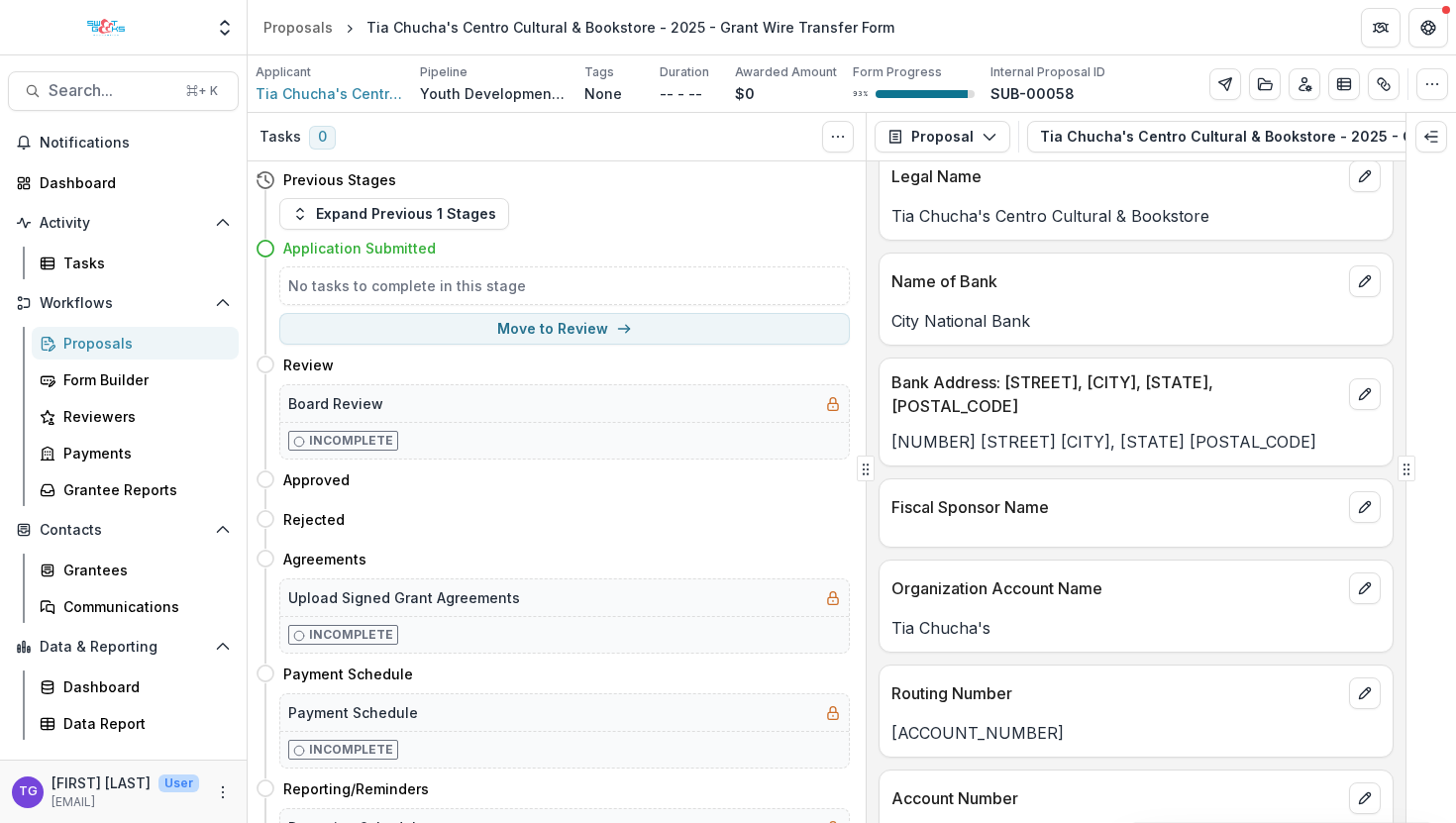 scroll, scrollTop: 0, scrollLeft: 0, axis: both 